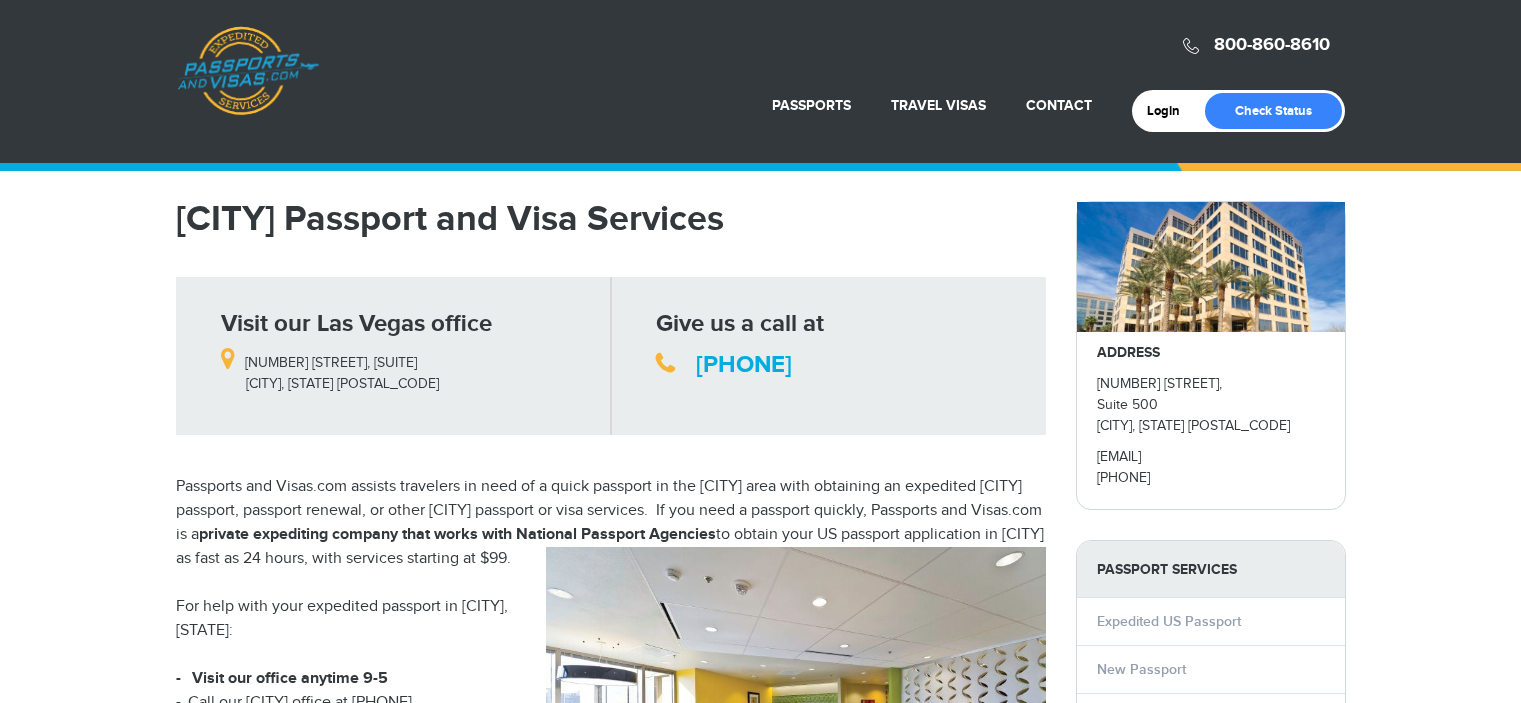 scroll, scrollTop: 0, scrollLeft: 0, axis: both 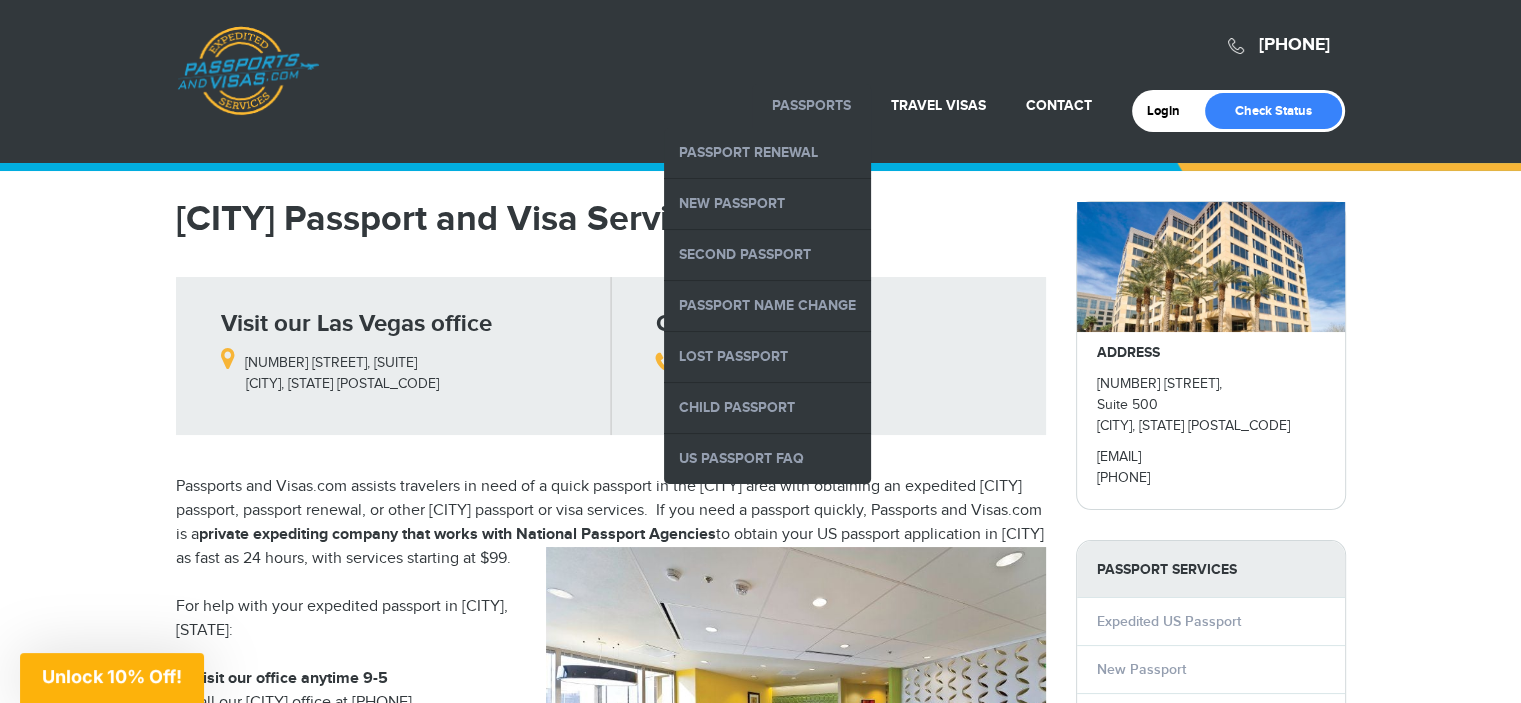 click on "Passports" at bounding box center (811, 105) 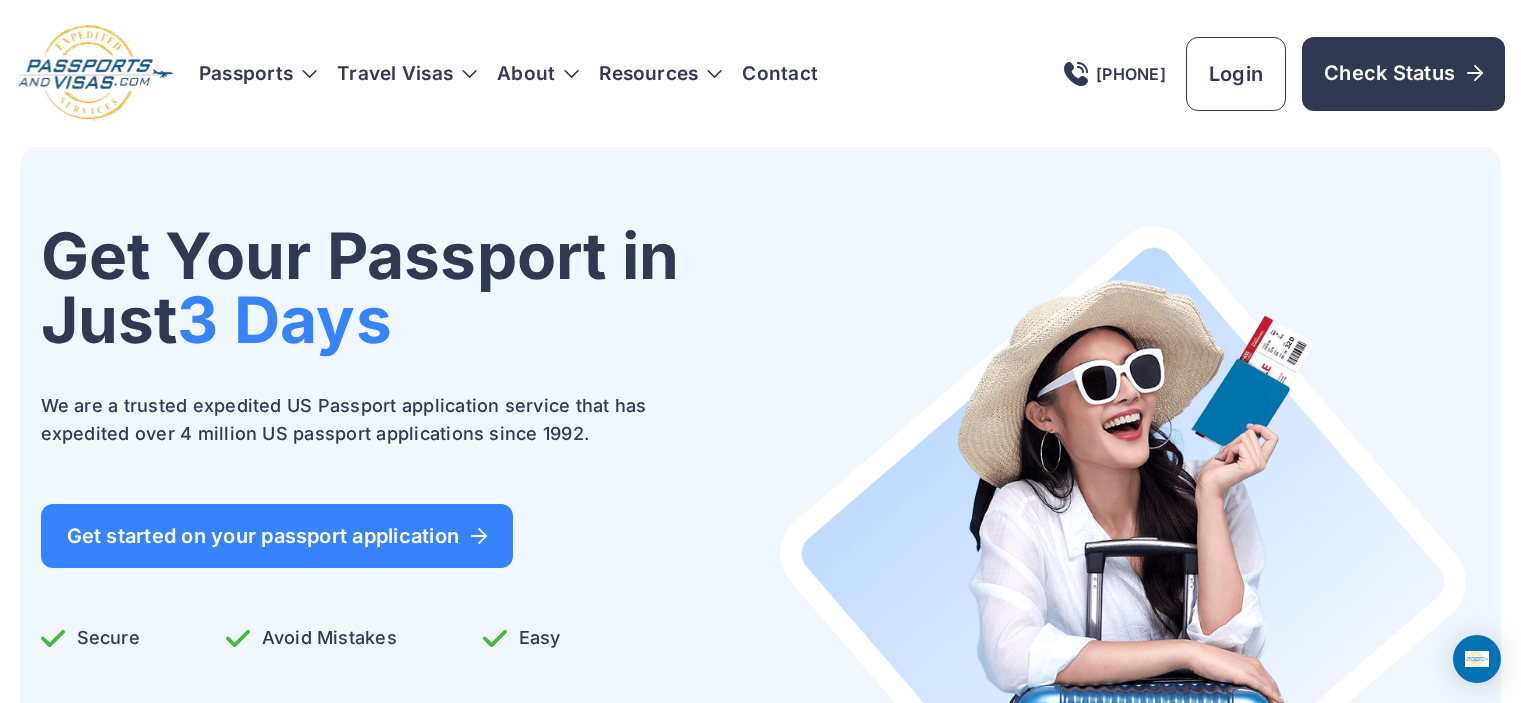 scroll, scrollTop: 0, scrollLeft: 0, axis: both 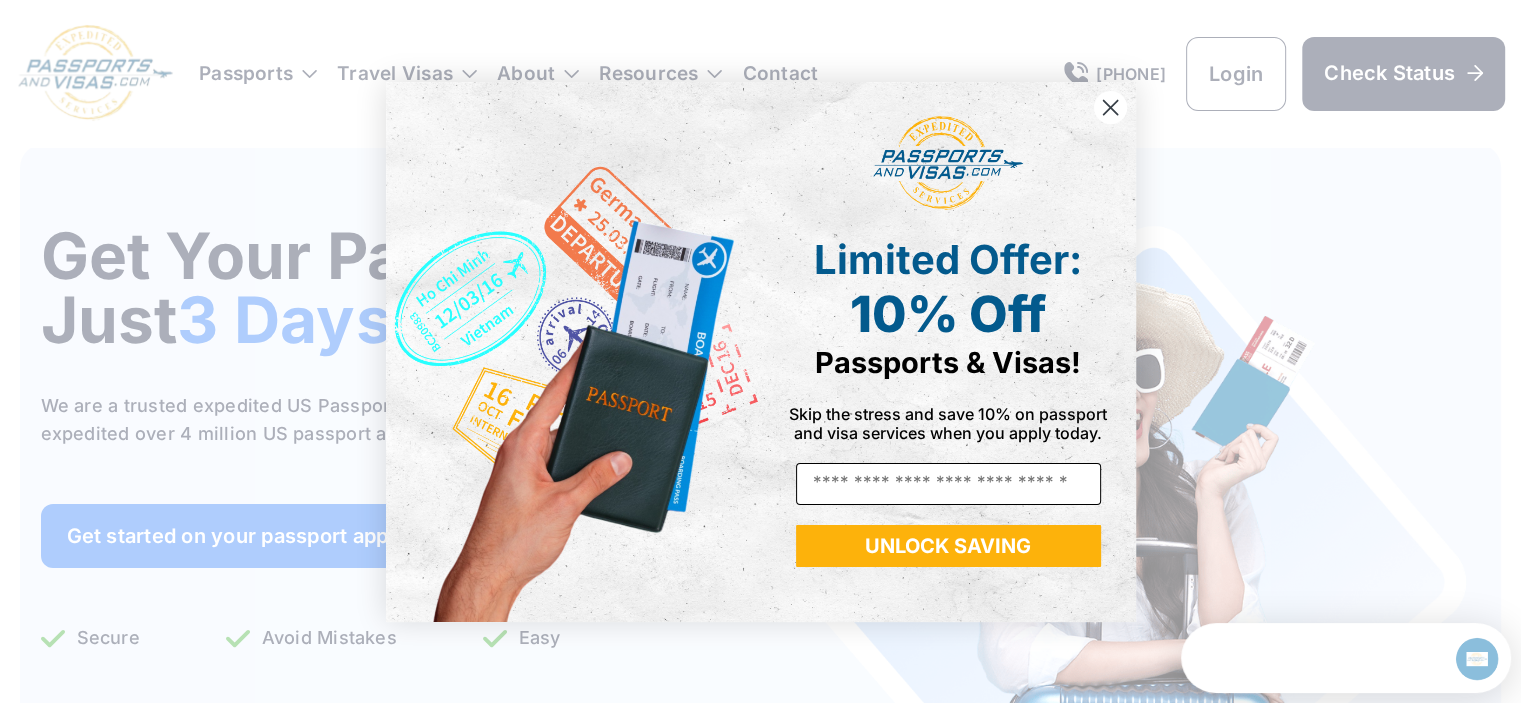 click on "Email" at bounding box center (948, 484) 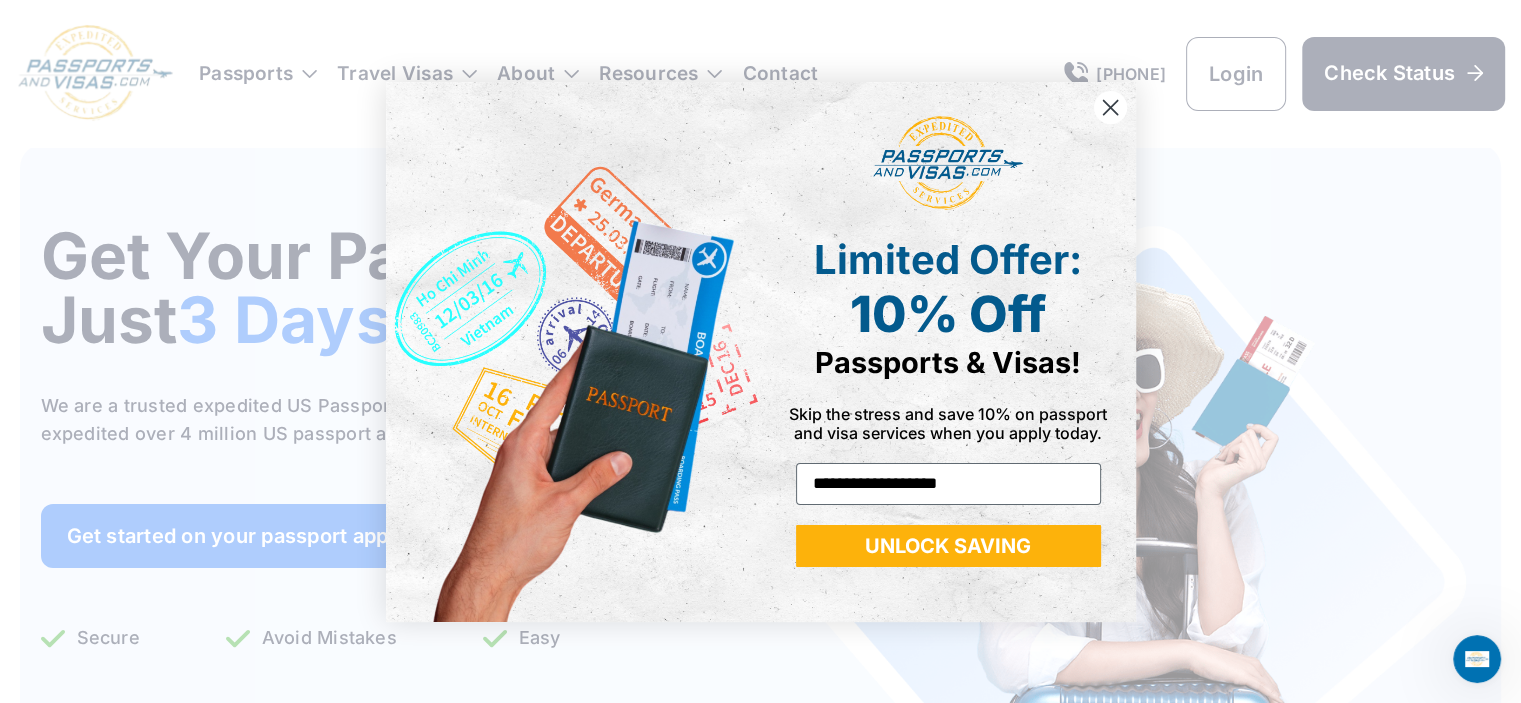 click on "UNLOCK SAVING" at bounding box center (948, 546) 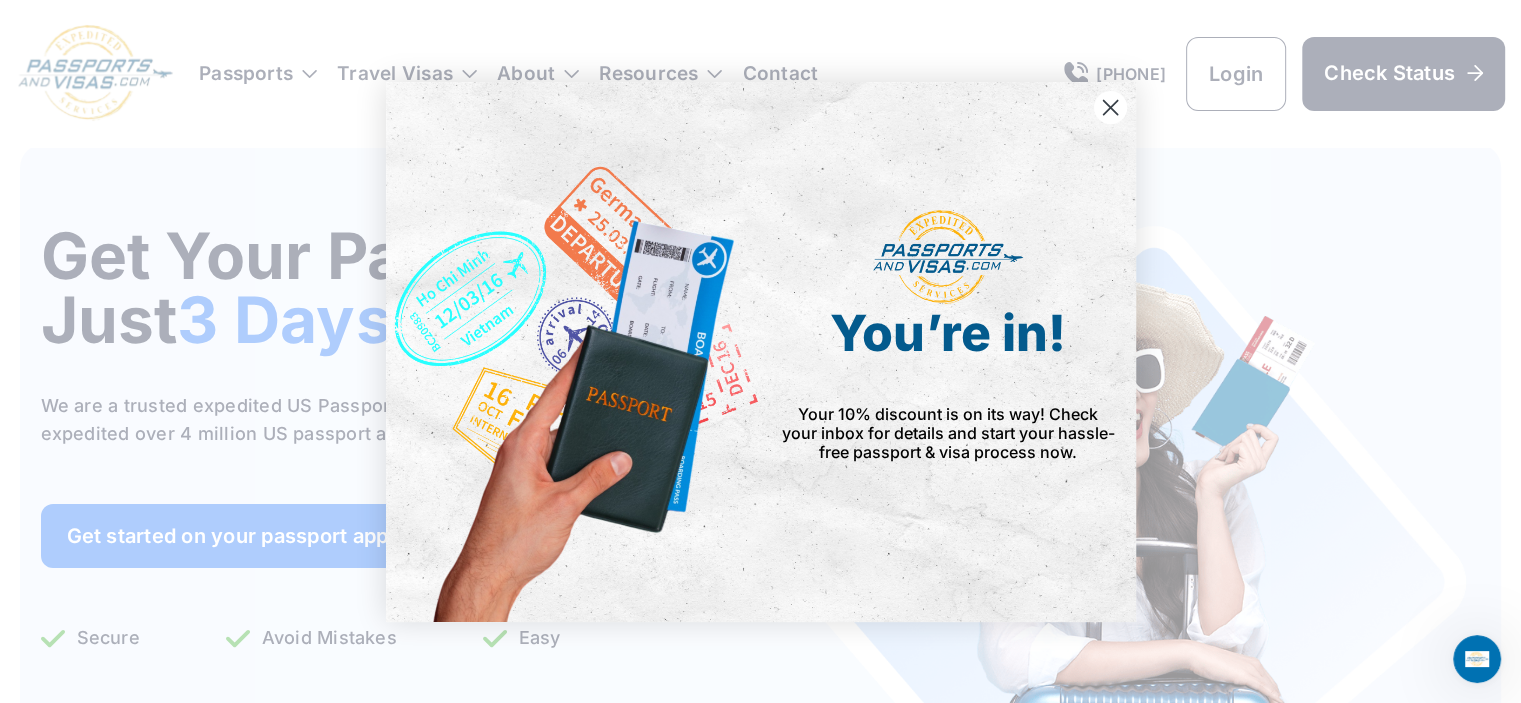 click at bounding box center [1109, 106] 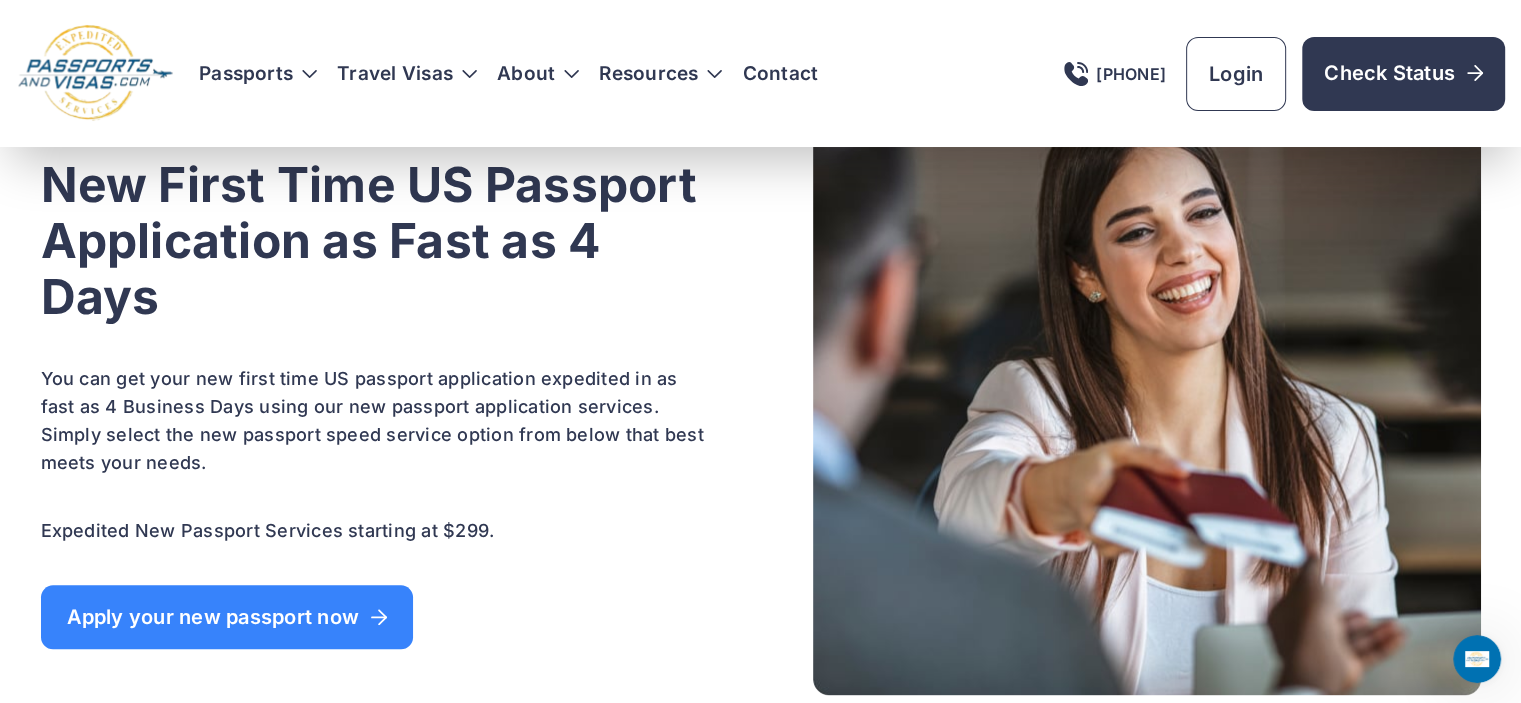 scroll, scrollTop: 2200, scrollLeft: 0, axis: vertical 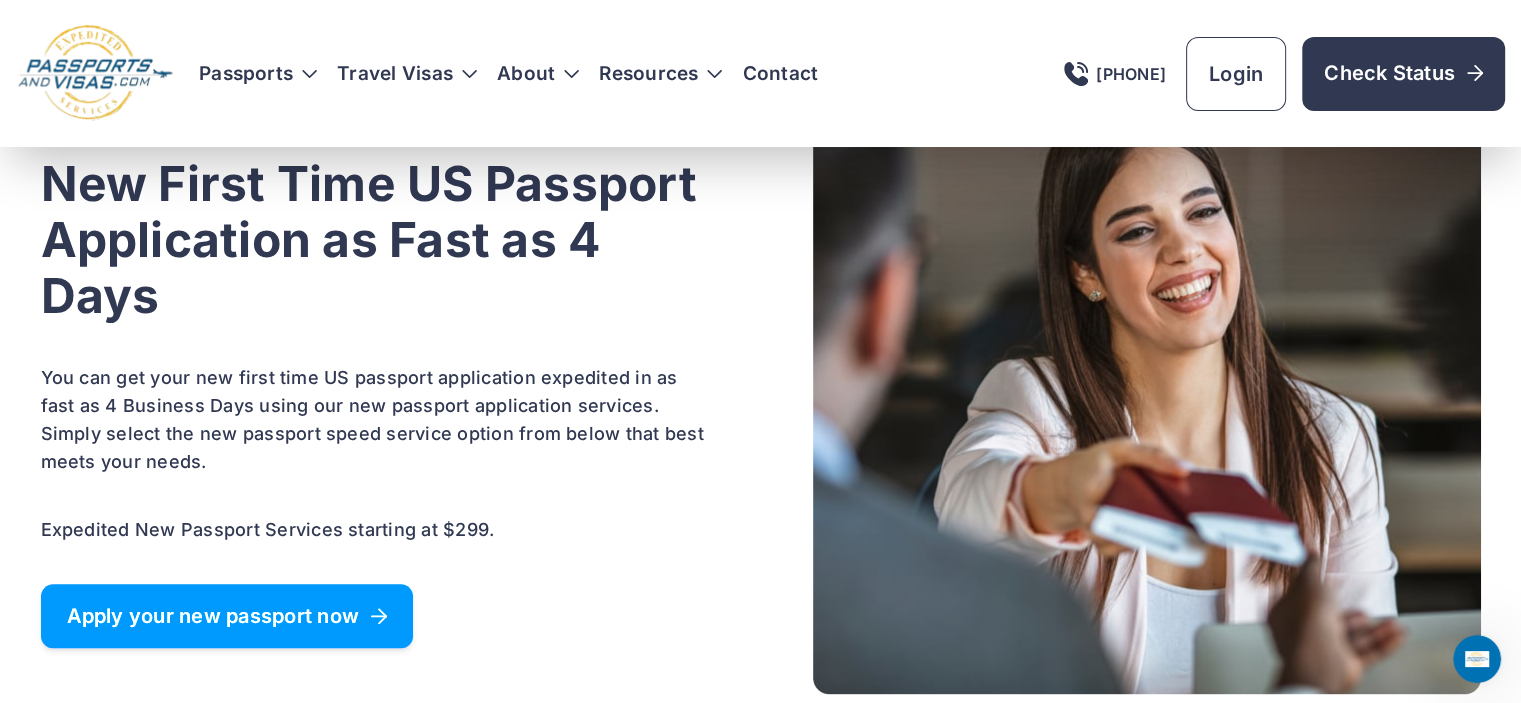 click on "Apply your new passport now" at bounding box center [227, 616] 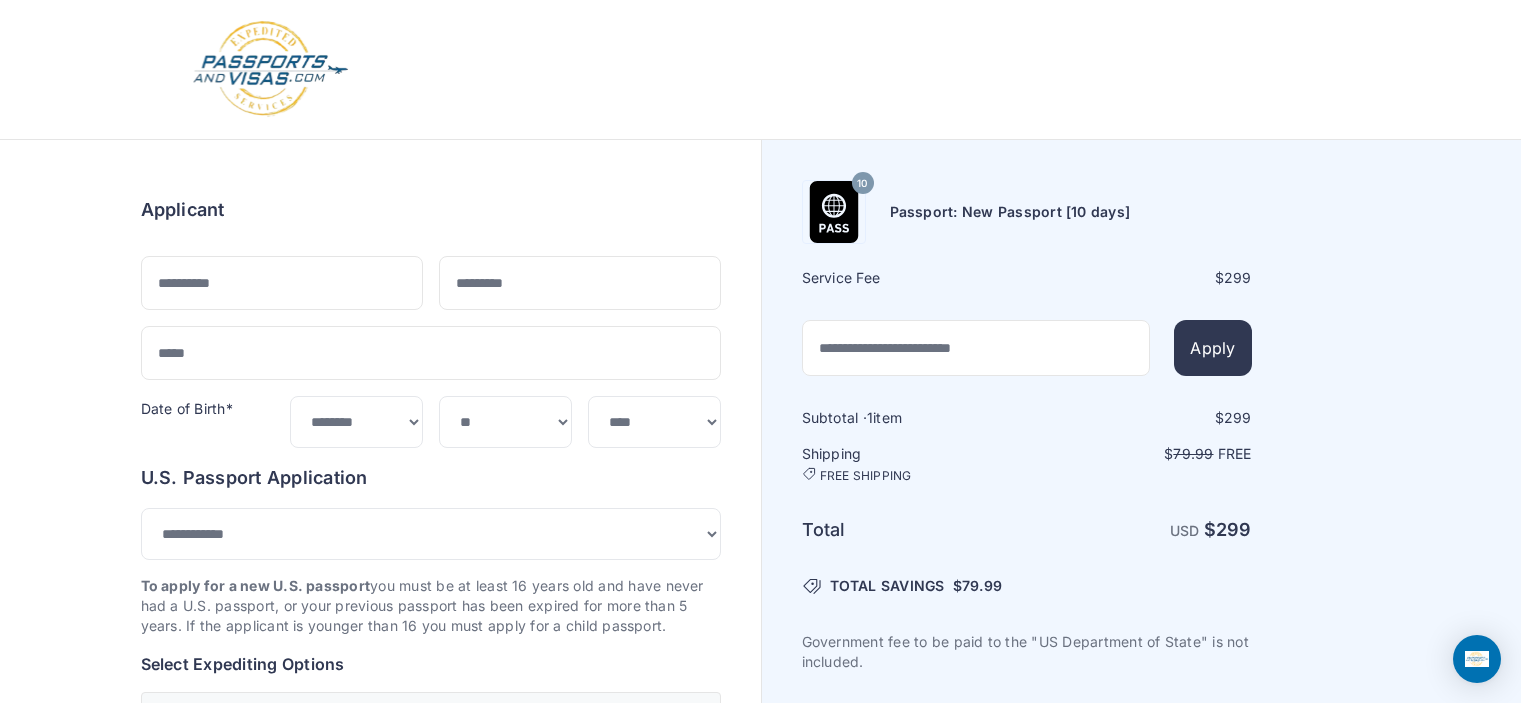 scroll, scrollTop: 0, scrollLeft: 0, axis: both 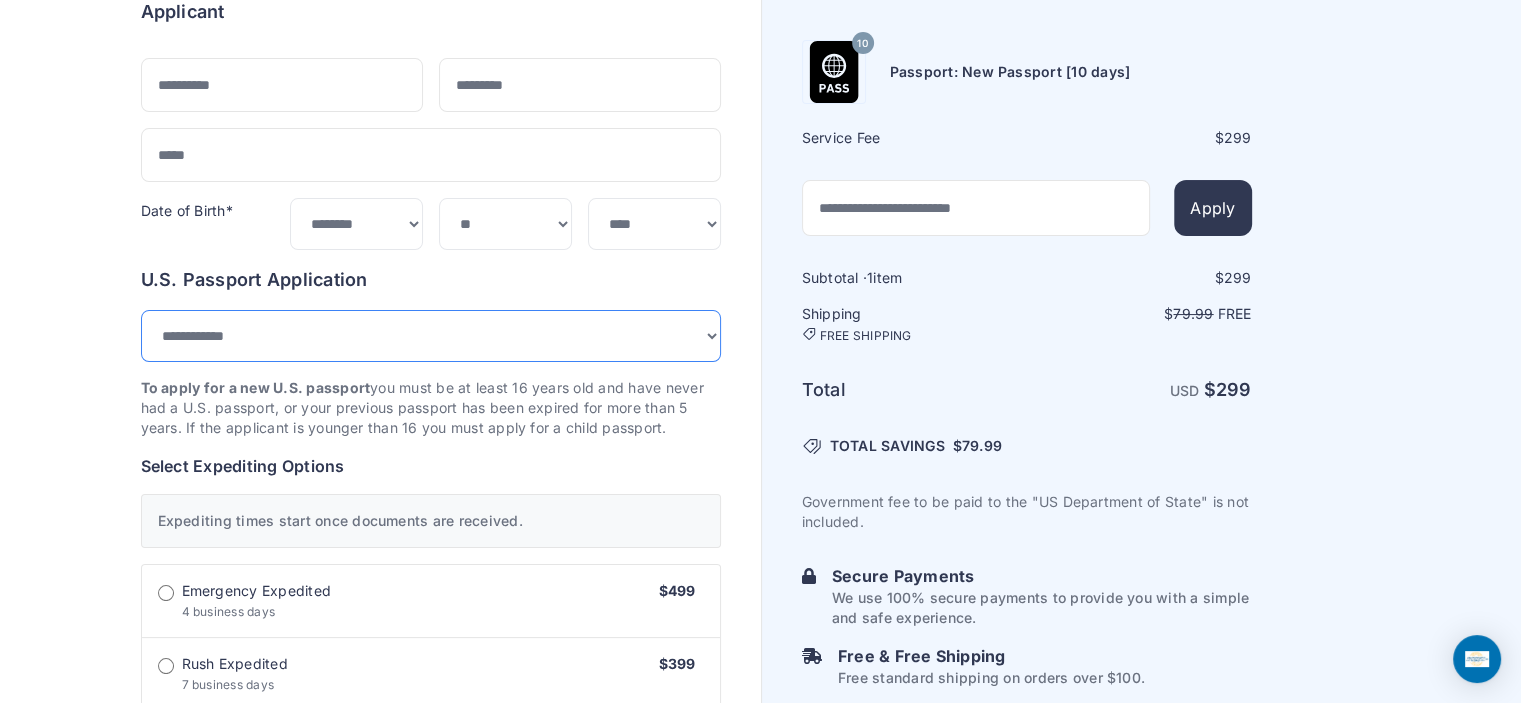 click on "**********" at bounding box center (431, 336) 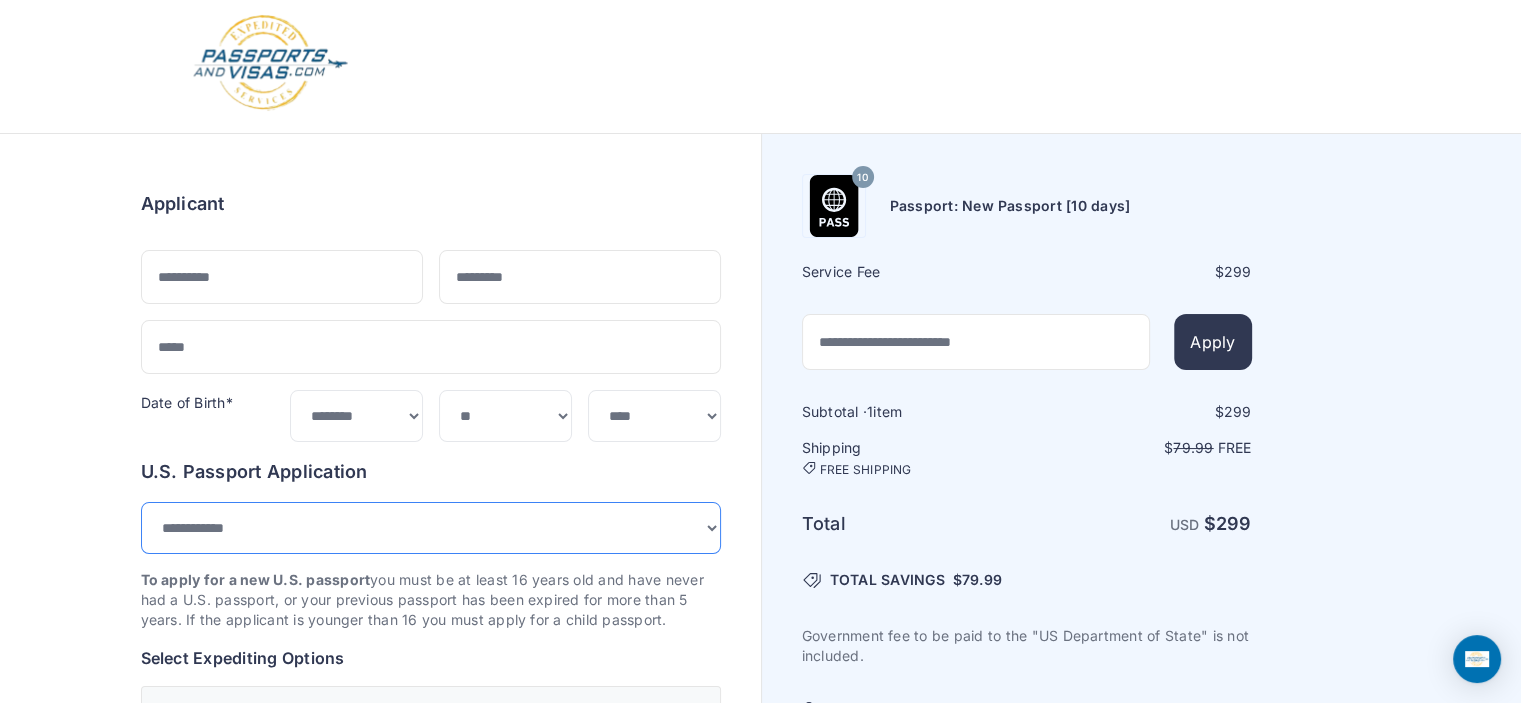 scroll, scrollTop: 1, scrollLeft: 0, axis: vertical 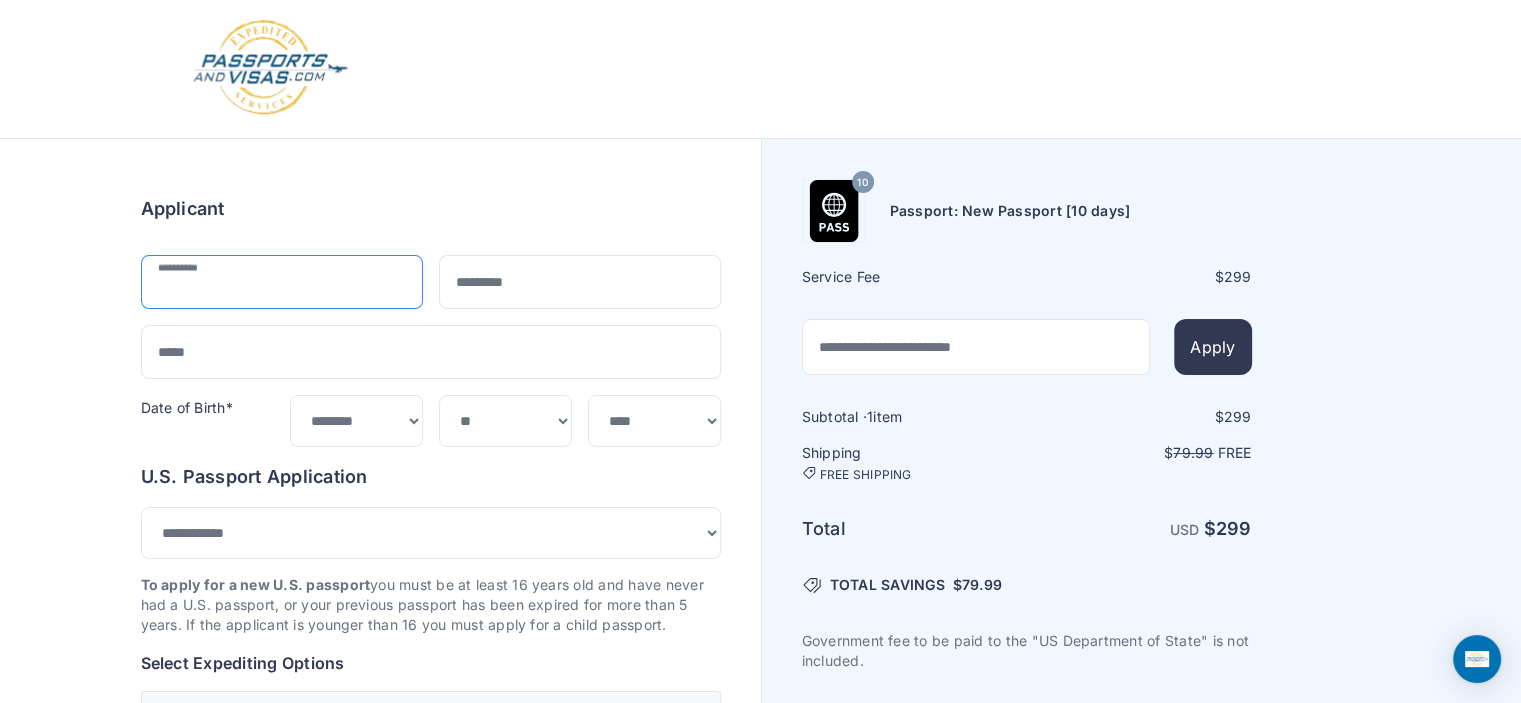 click at bounding box center [282, 282] 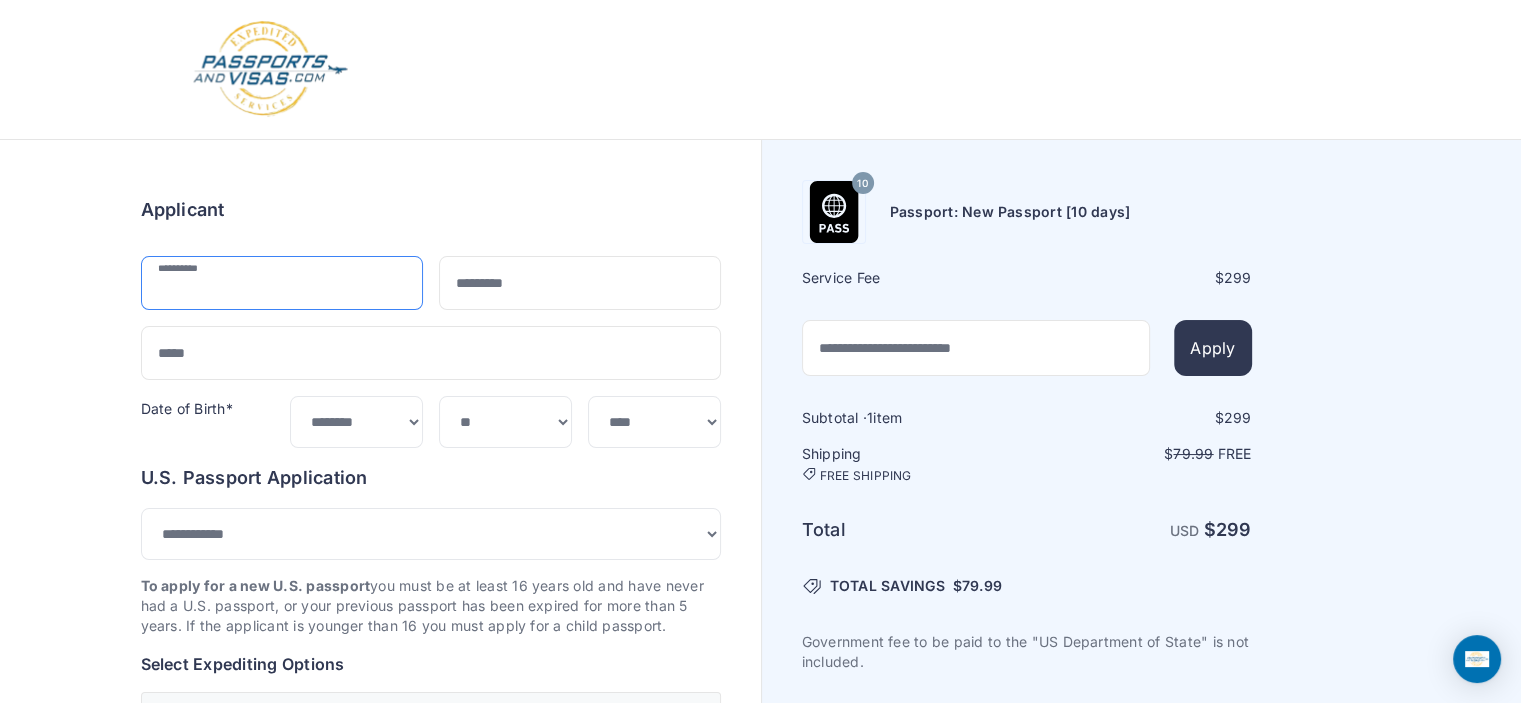 scroll, scrollTop: 0, scrollLeft: 0, axis: both 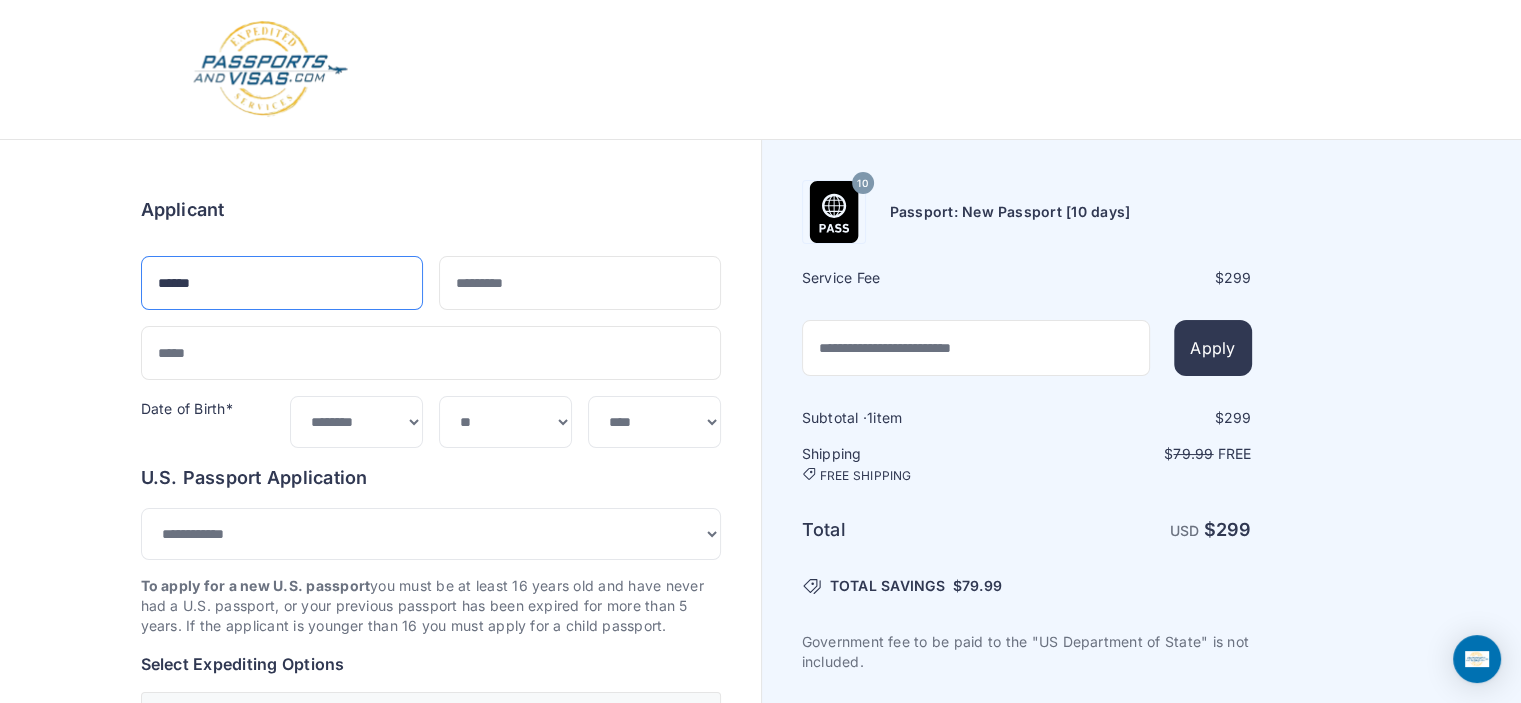 type on "******" 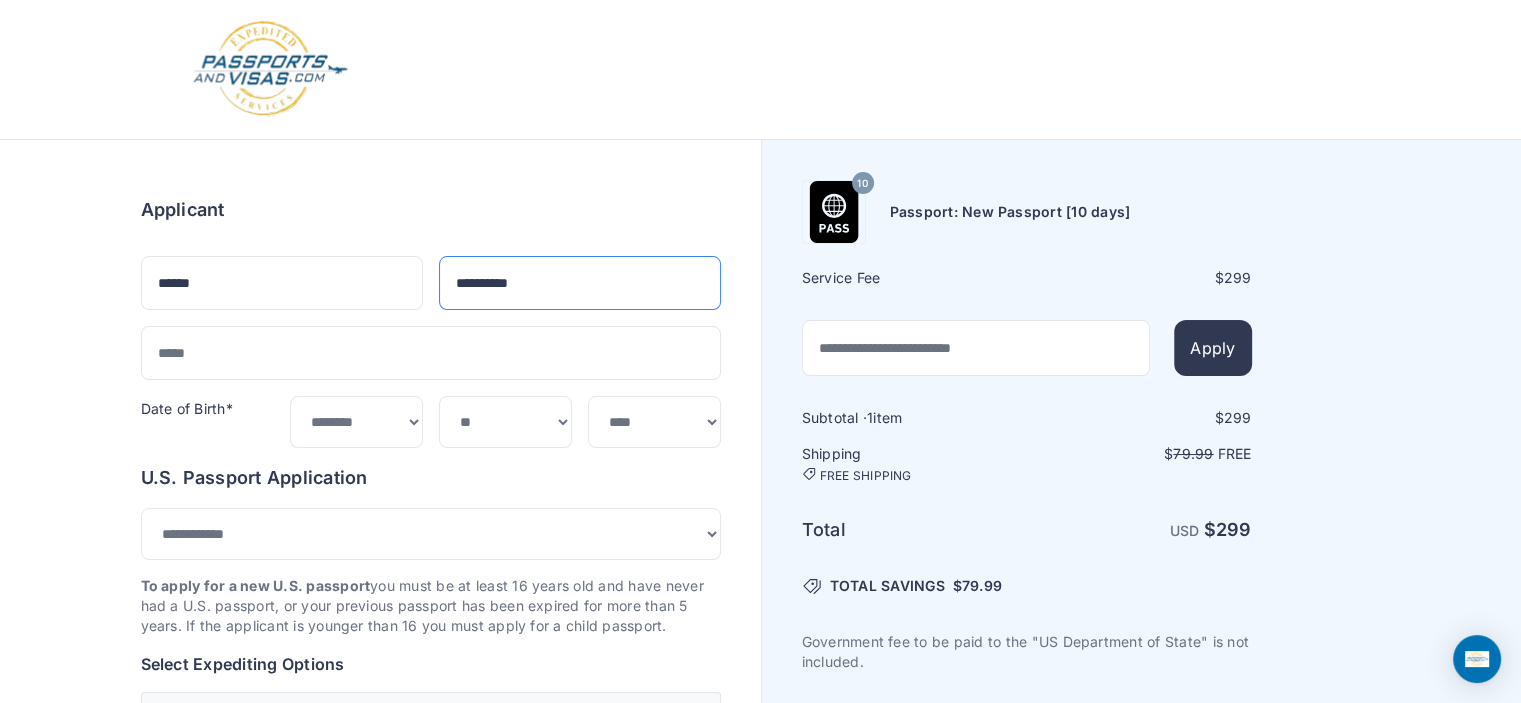 type on "**********" 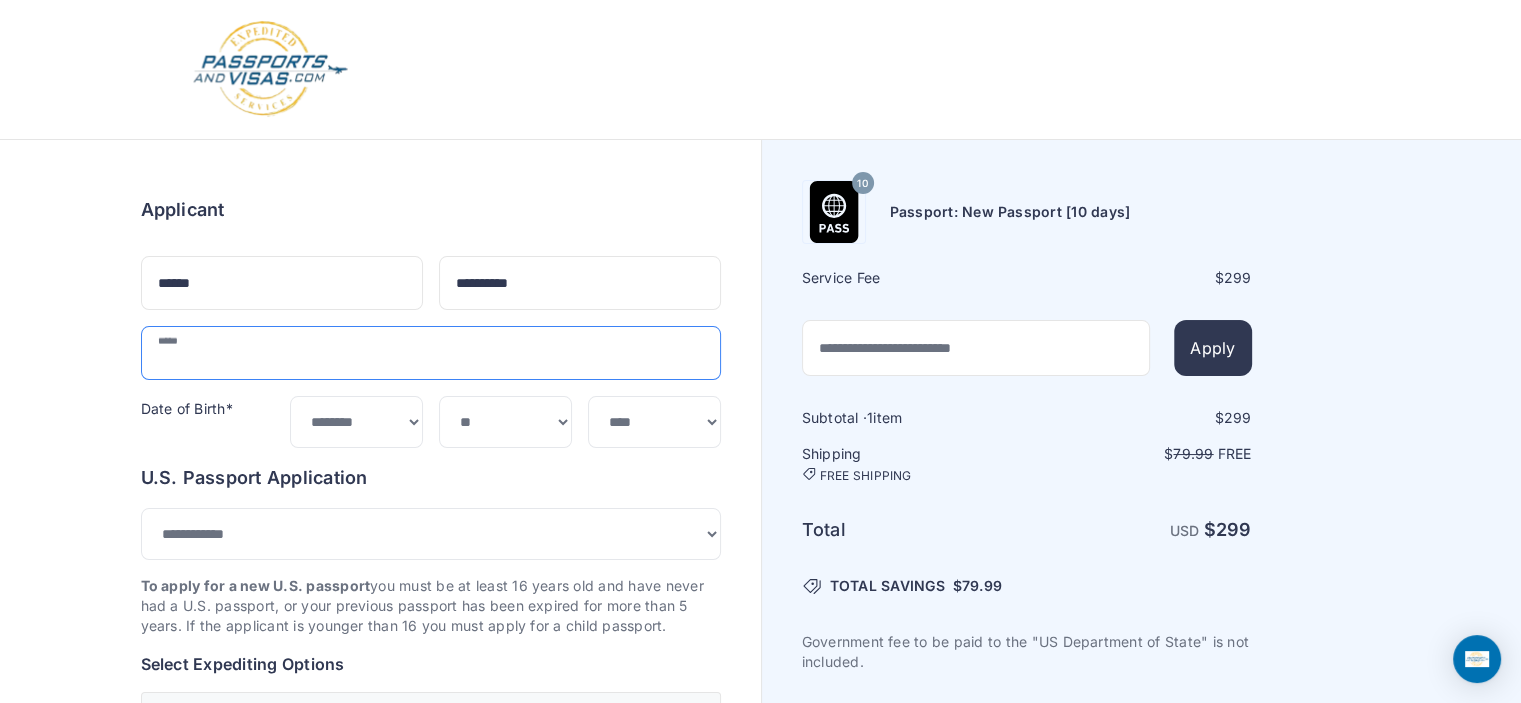 click at bounding box center (431, 353) 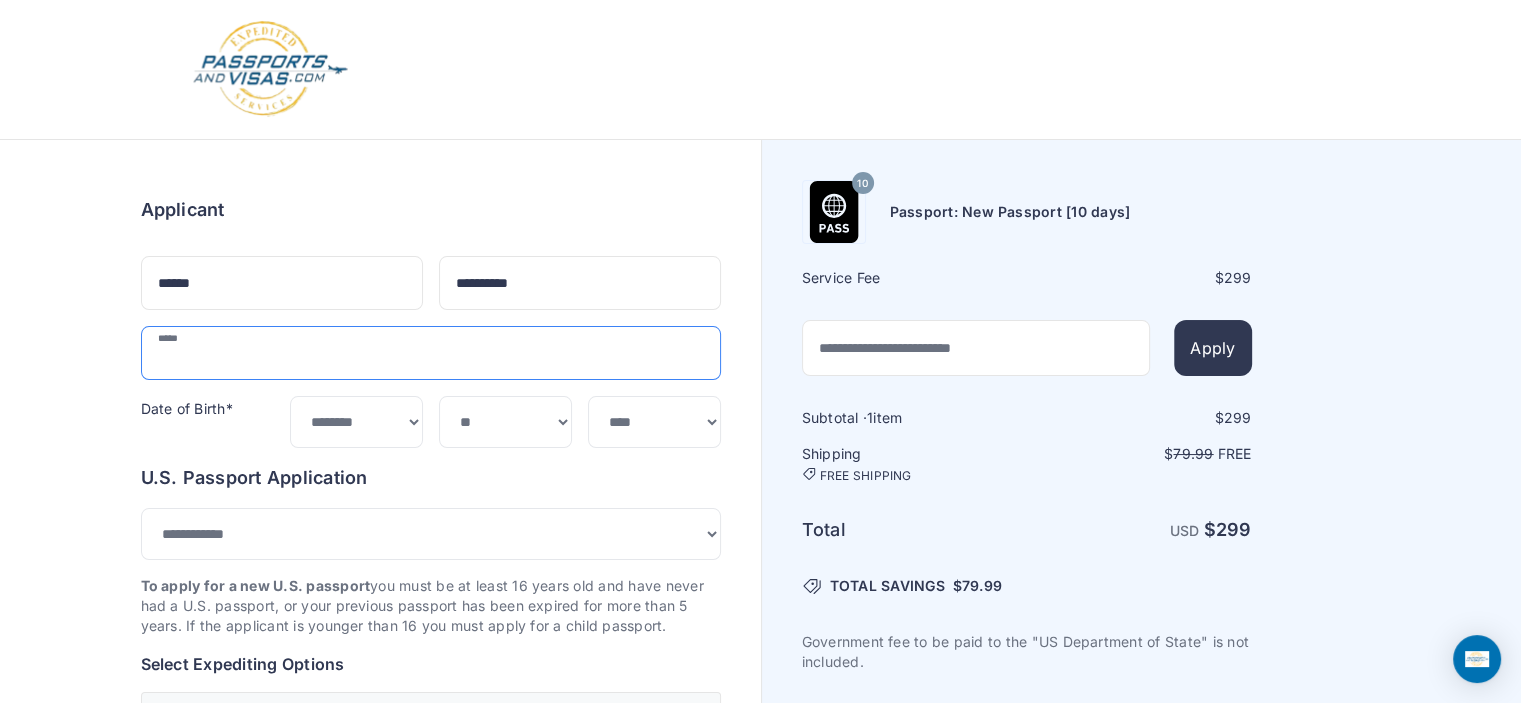 type on "**********" 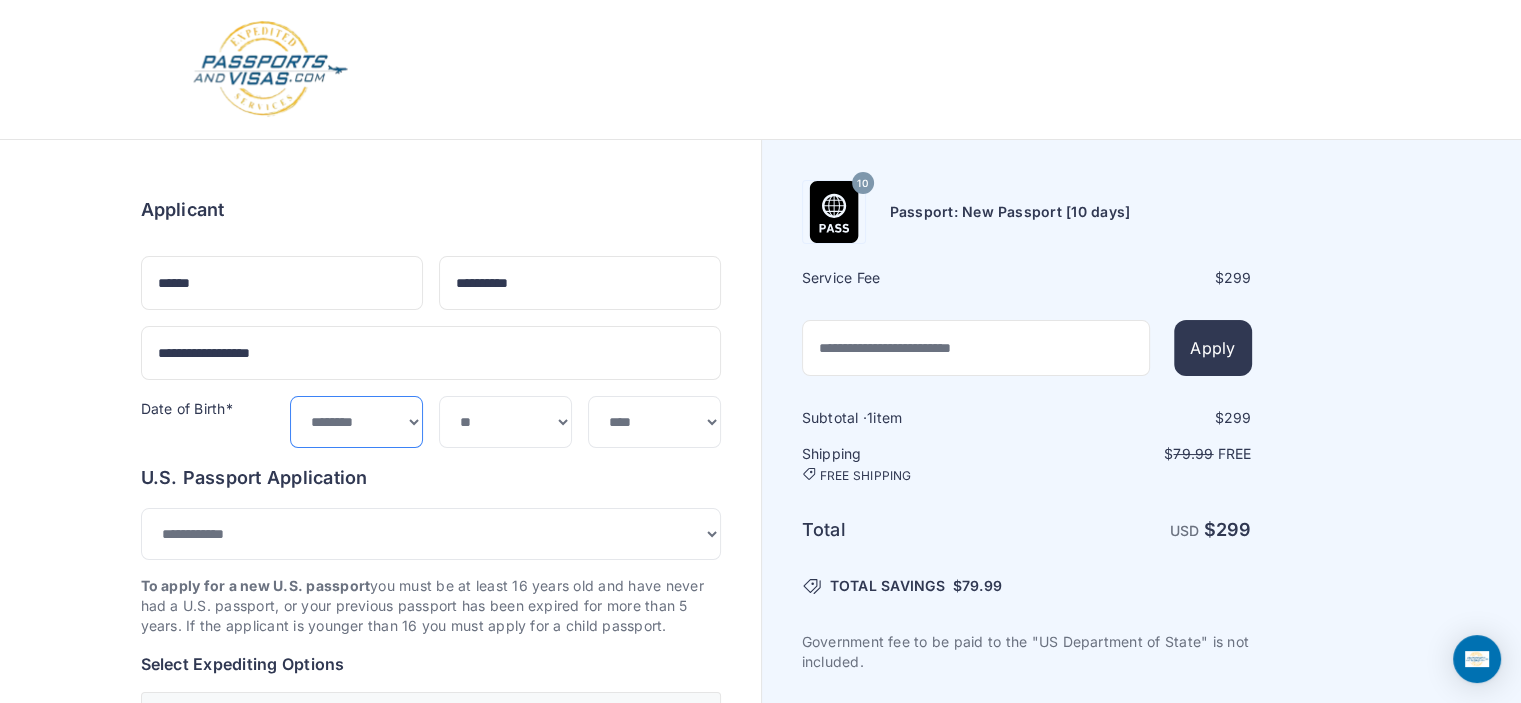 click on "*****
*******
********
*****
*****
***
****
****
******
*********
*******
********
********" at bounding box center (356, 422) 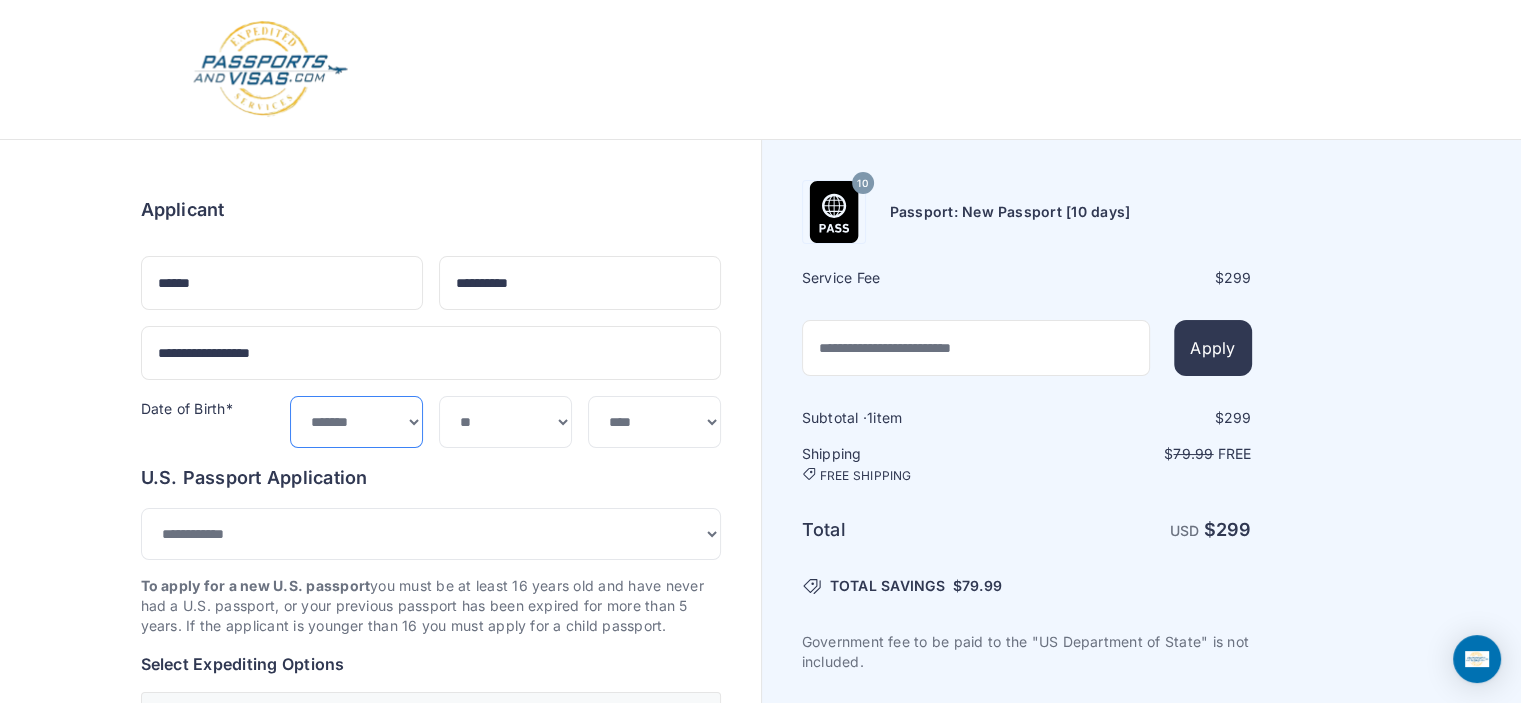 click on "*****
*******
********
*****
*****
***
****
****
******
*********
*******
********
********" at bounding box center (356, 422) 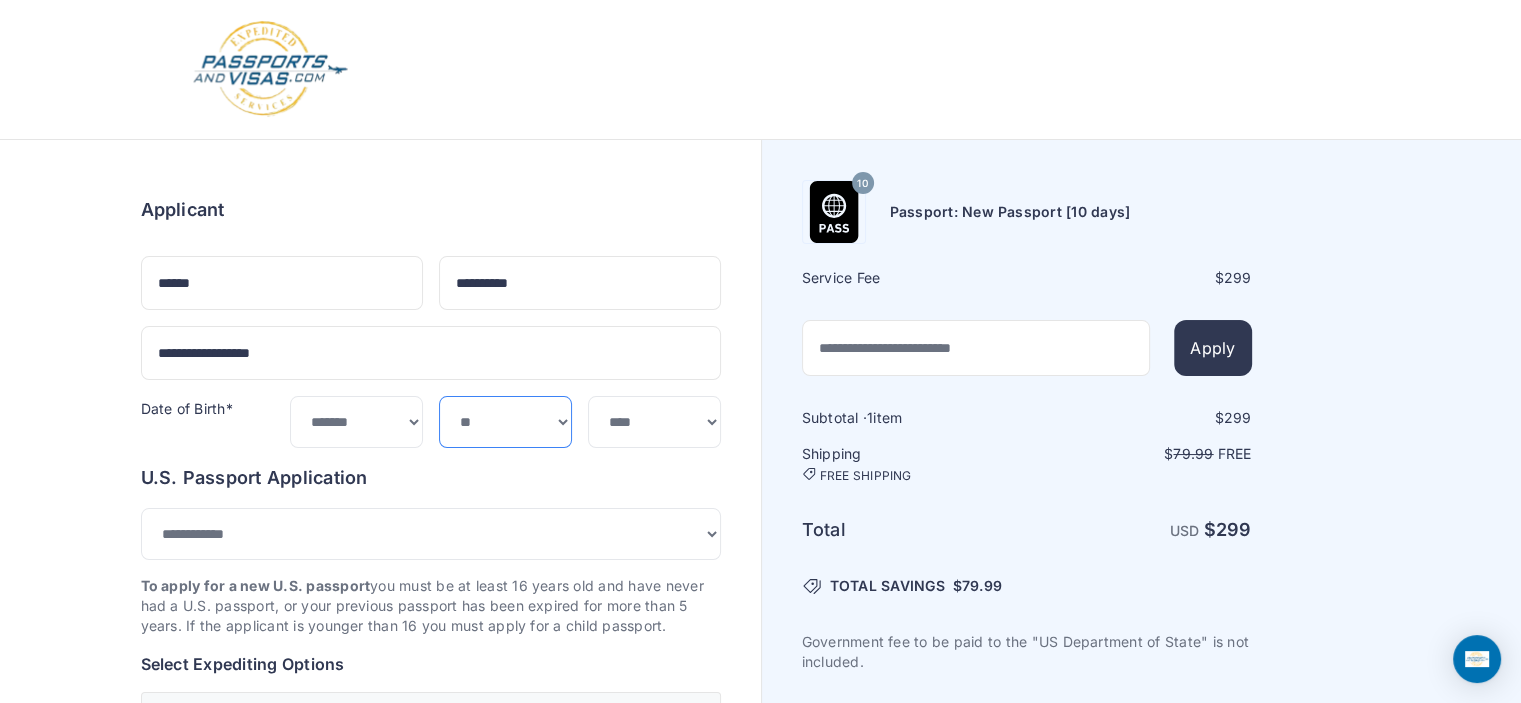 click on "***
*
*
*
*
*
*
*
*
*
**
**
**
**
** ** ** ** ** **" at bounding box center (505, 422) 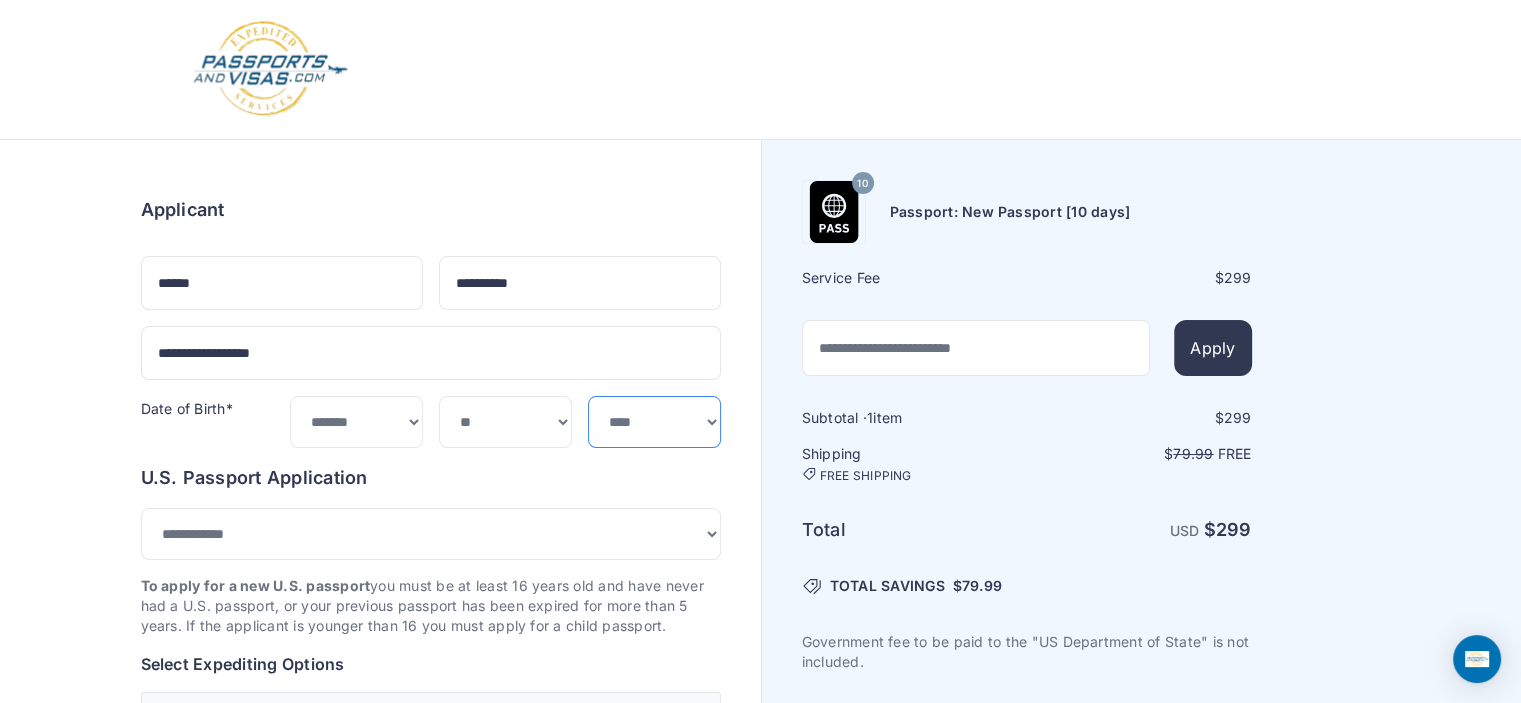 click on "****
****
****
****
****
****
****
****
****
****
****
****
****
**** **** **** **** **** **** **** **** **** **** ****" at bounding box center [654, 422] 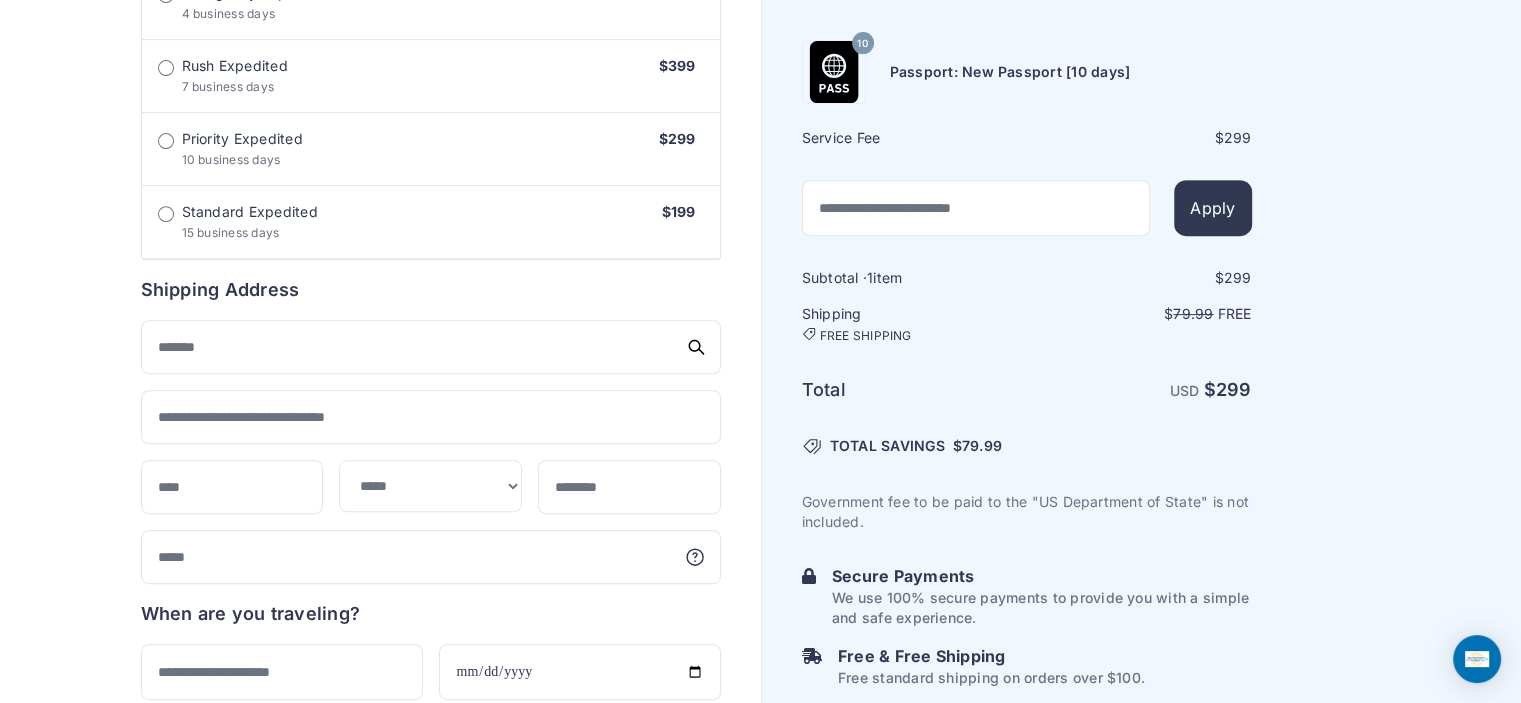 click on "**********" at bounding box center (431, 452) 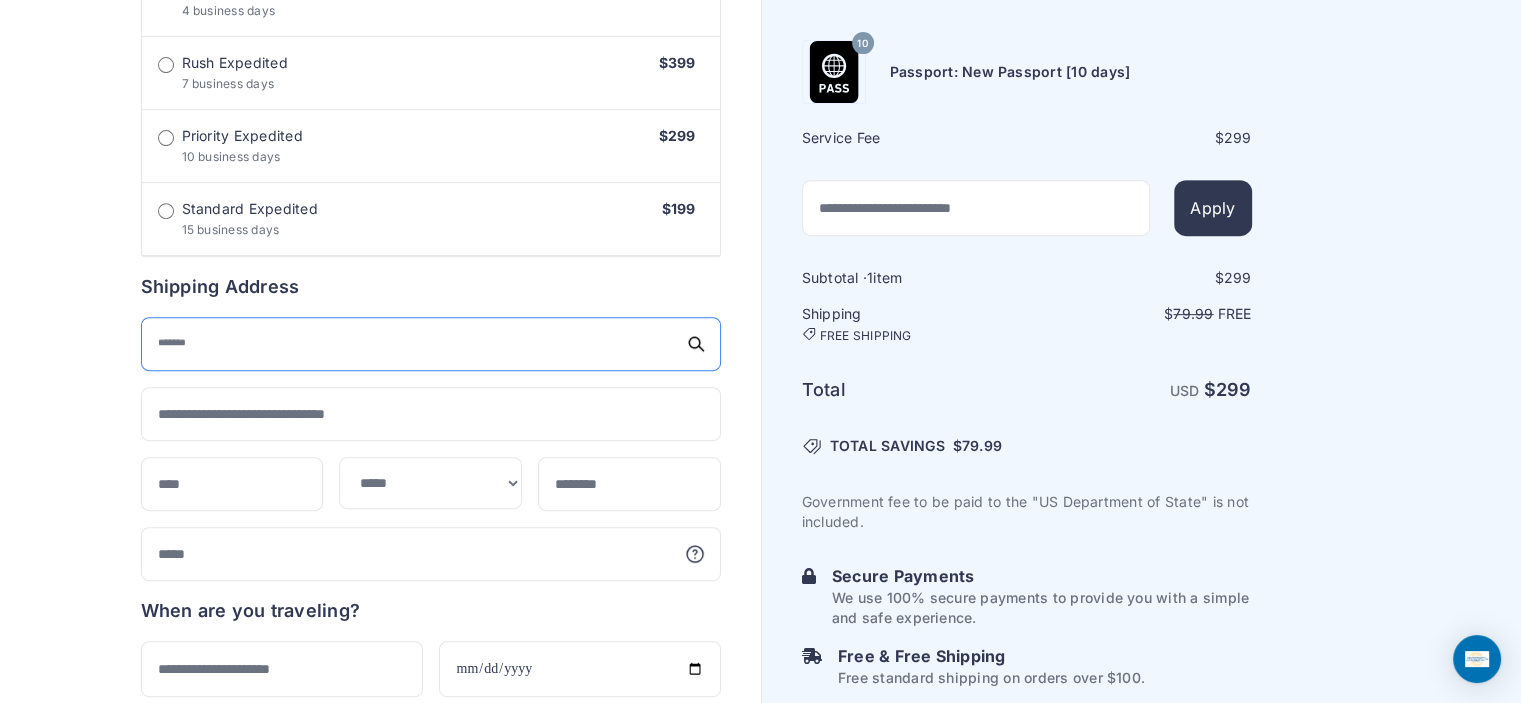 scroll, scrollTop: 800, scrollLeft: 0, axis: vertical 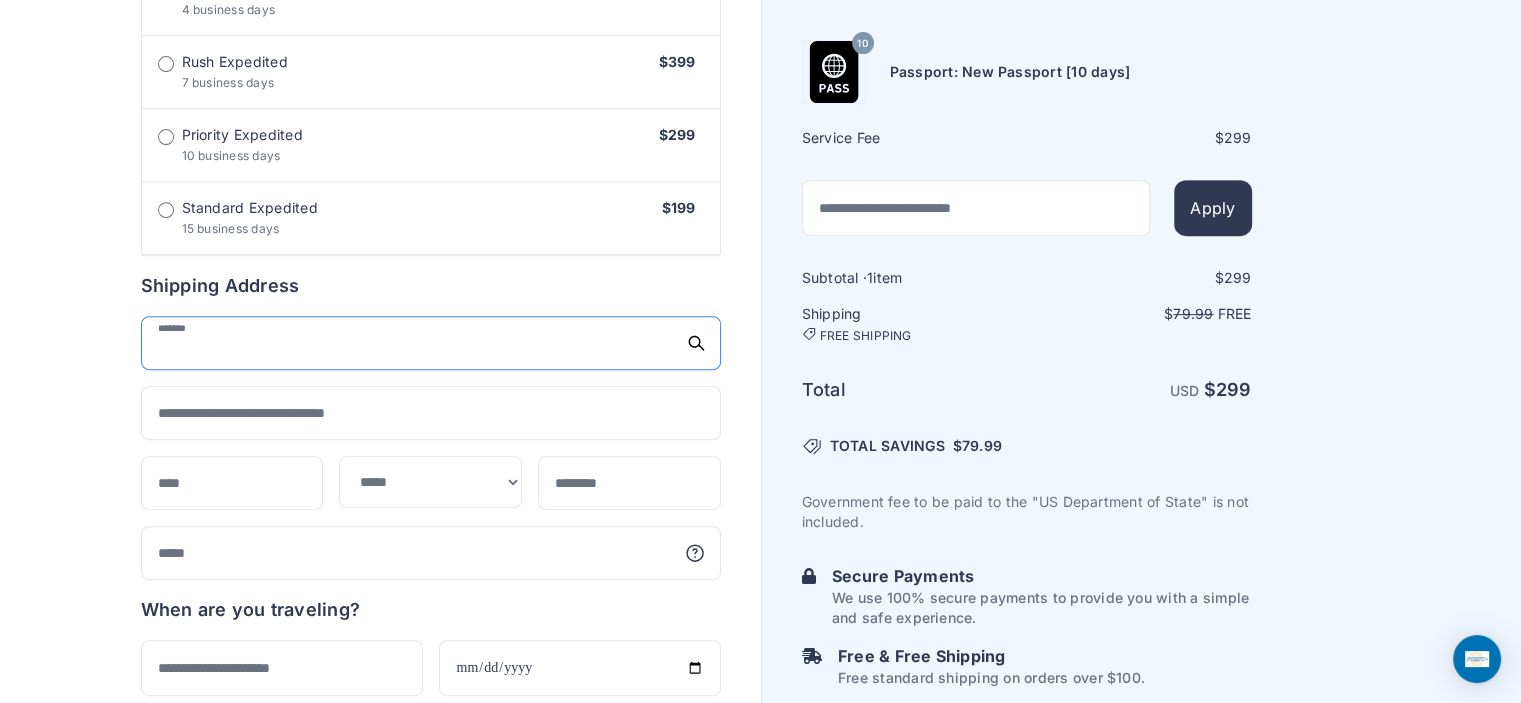 click at bounding box center [431, 343] 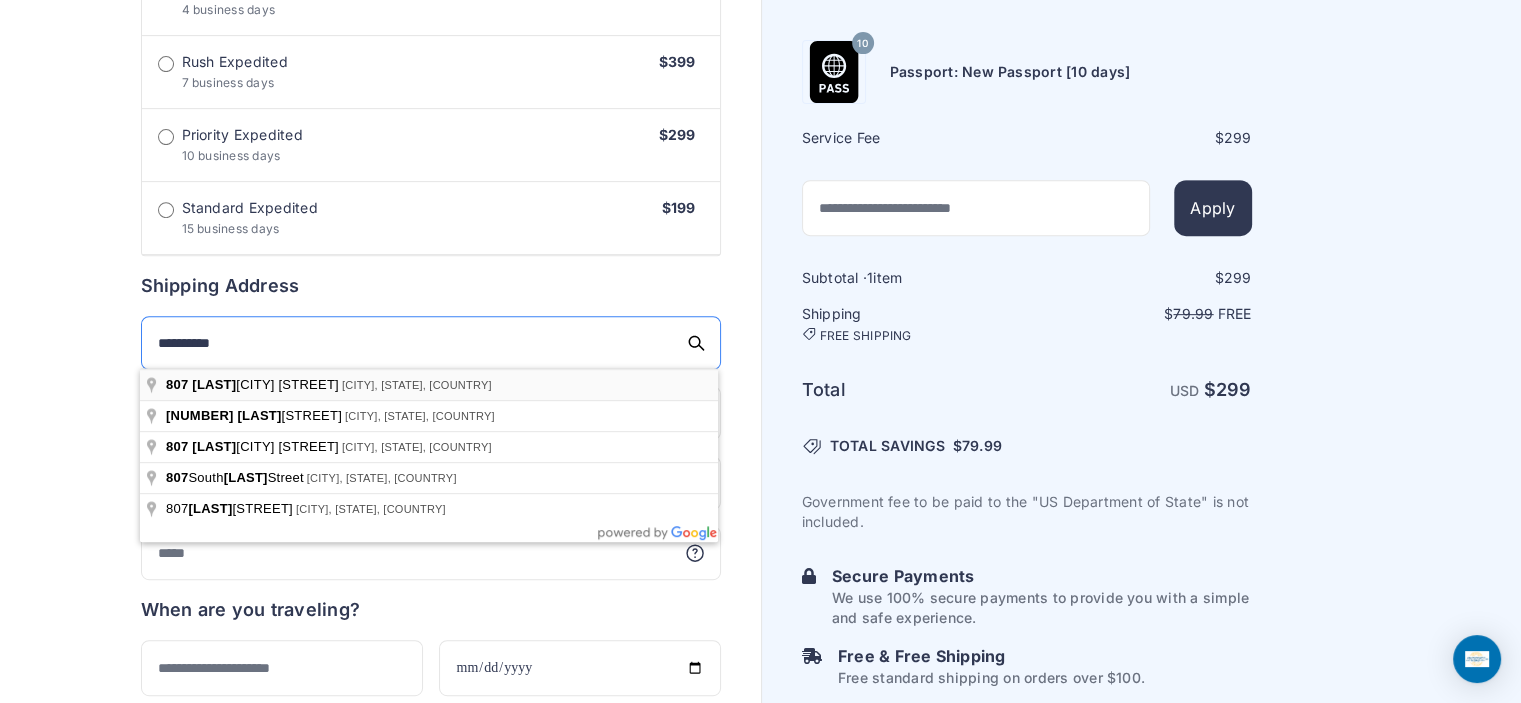 type on "**********" 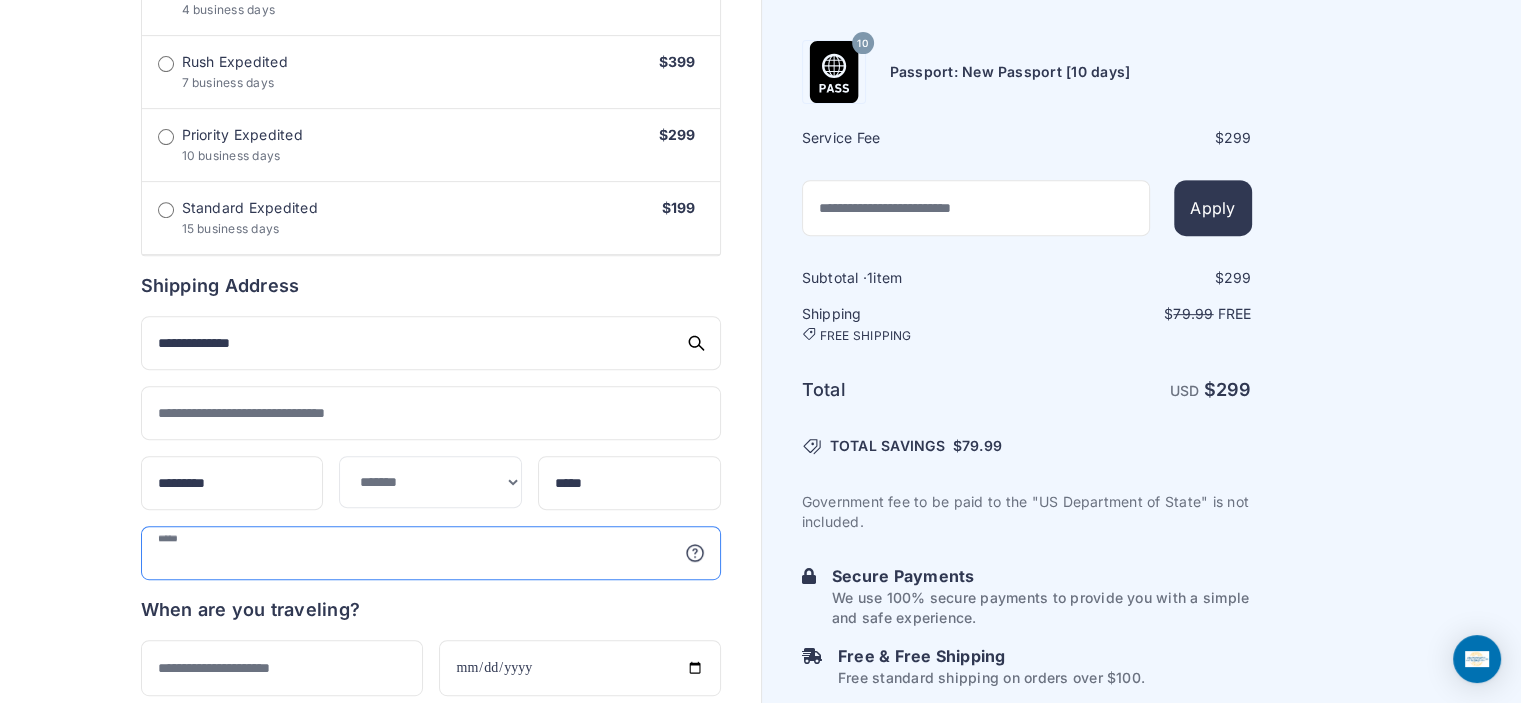 click at bounding box center (431, 553) 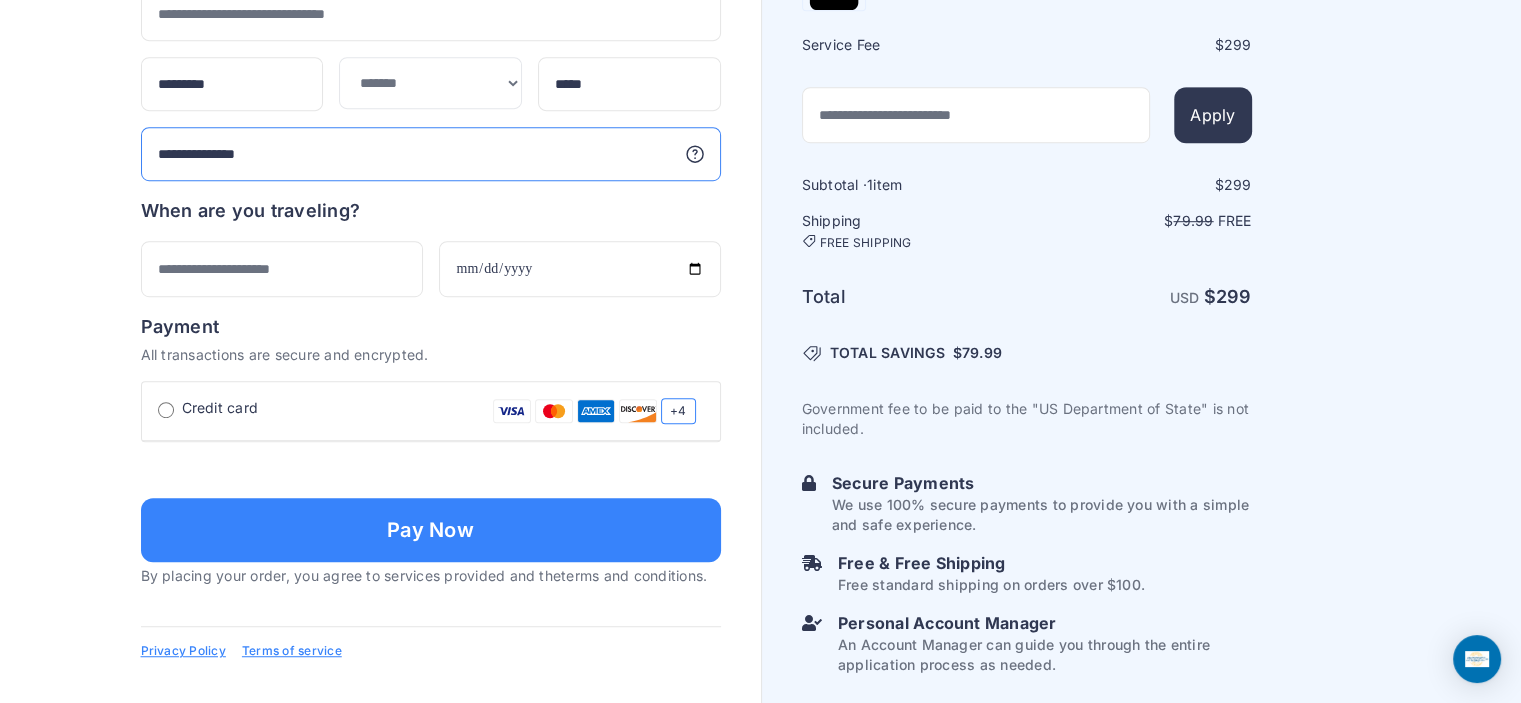 scroll, scrollTop: 1198, scrollLeft: 0, axis: vertical 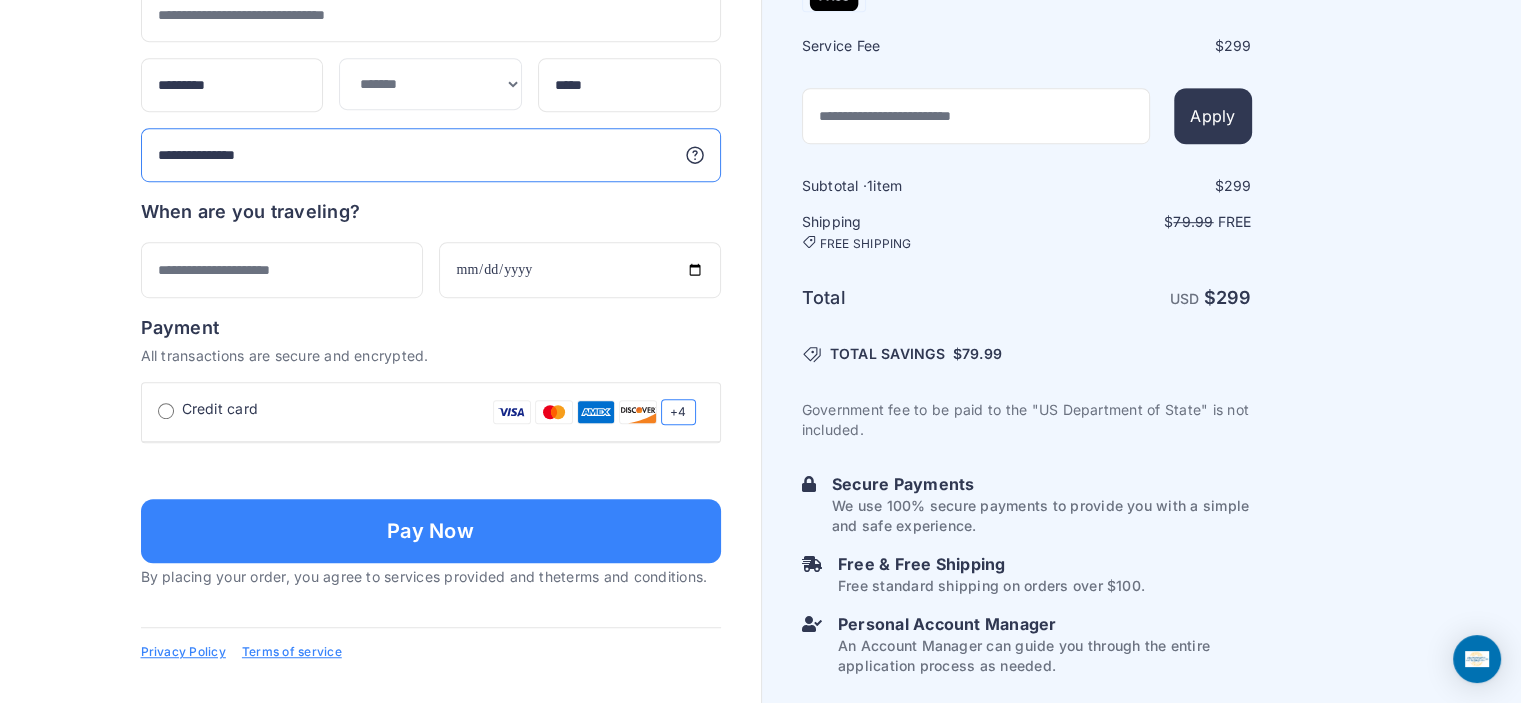 type on "**********" 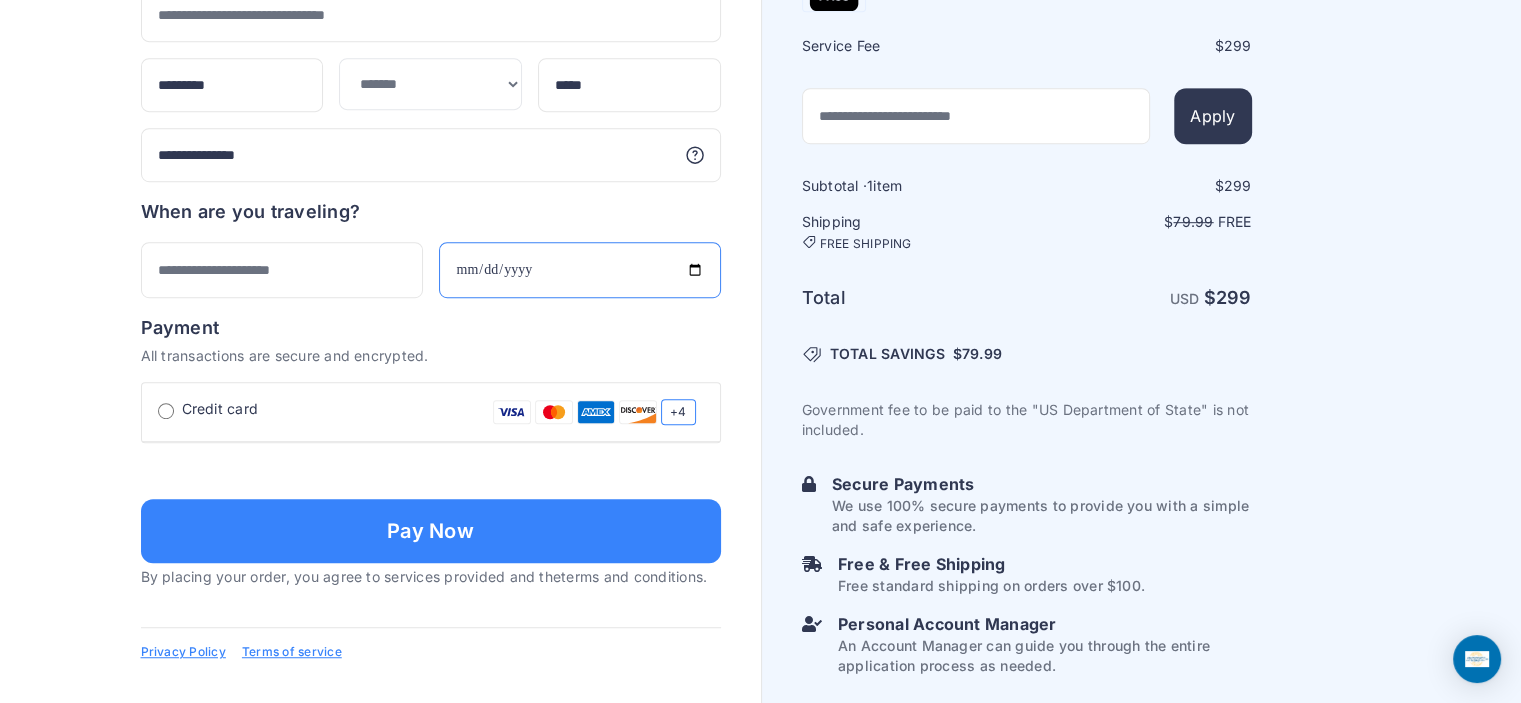 click at bounding box center [580, 270] 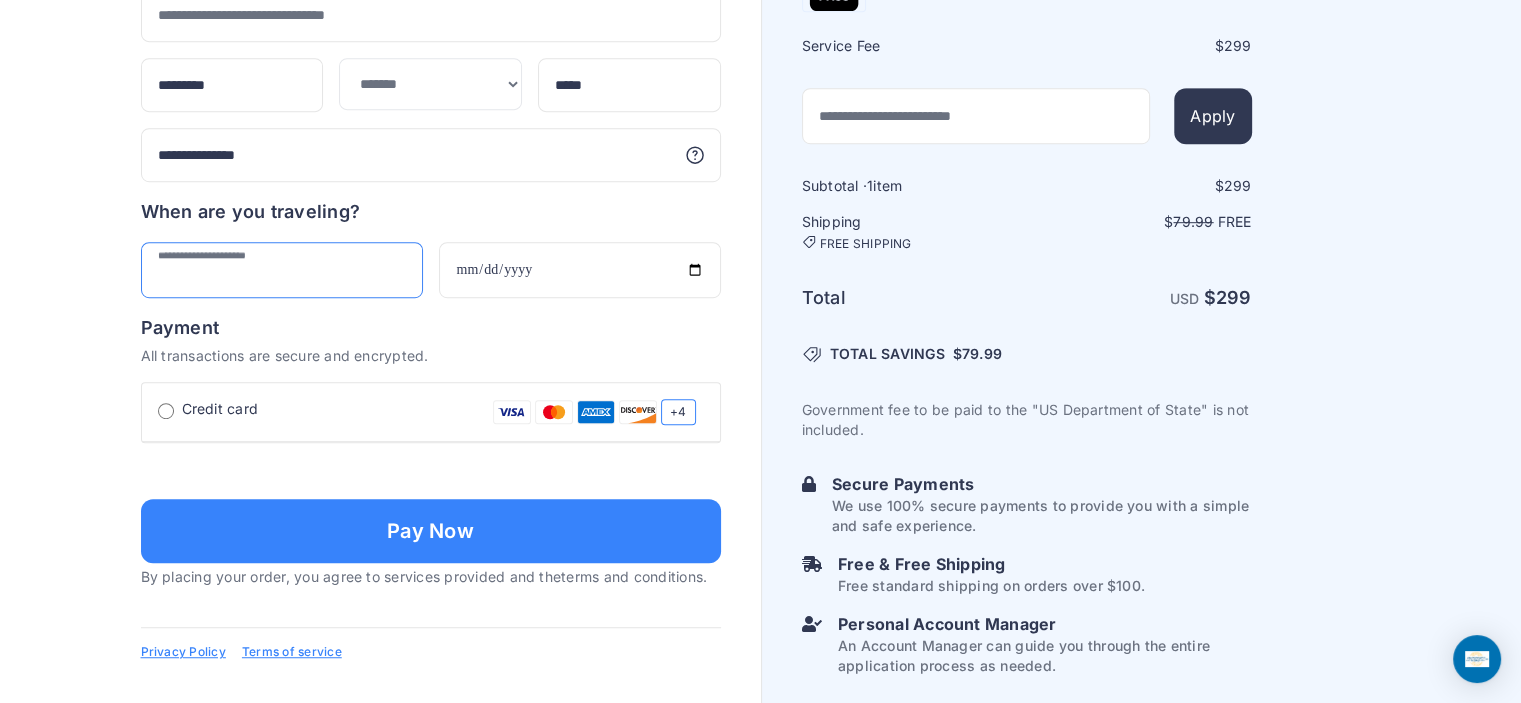 click at bounding box center (282, 270) 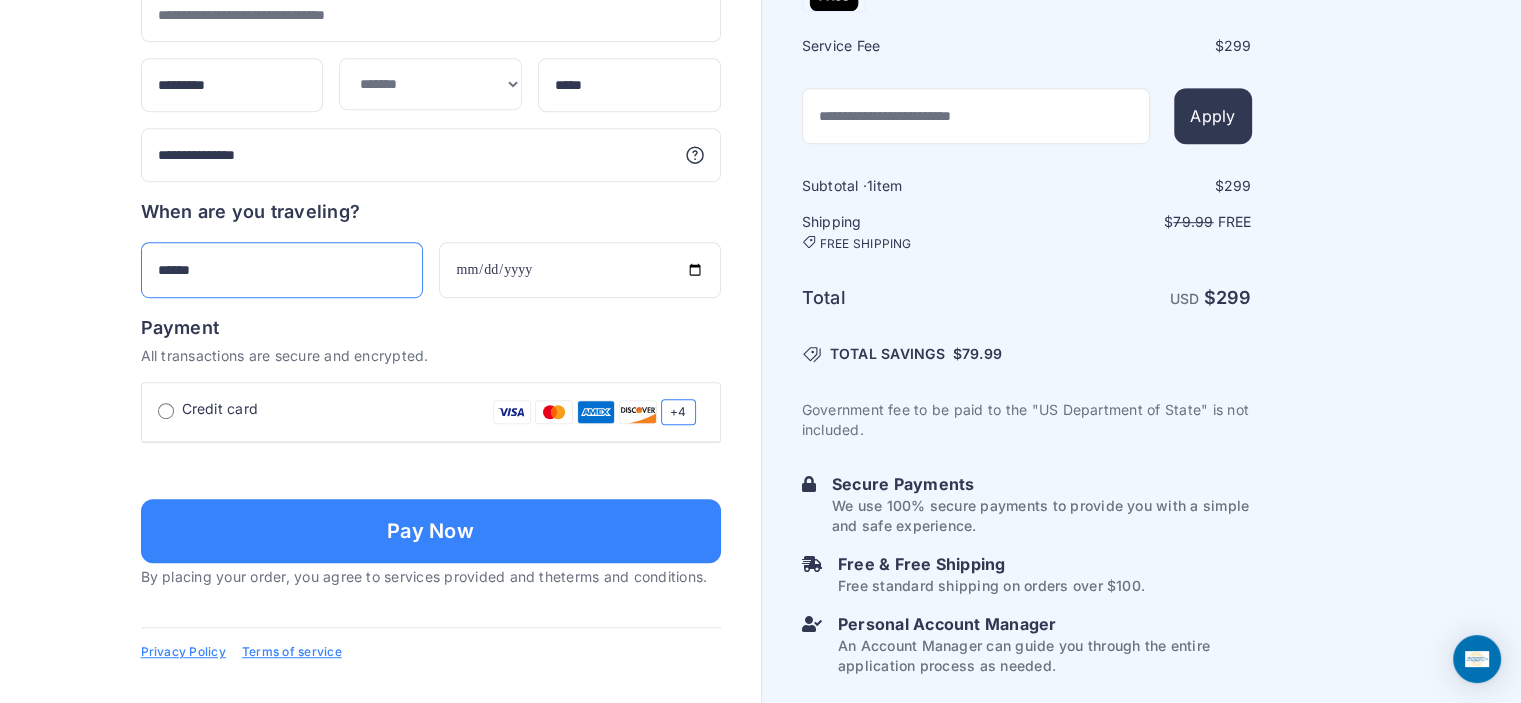 type on "******" 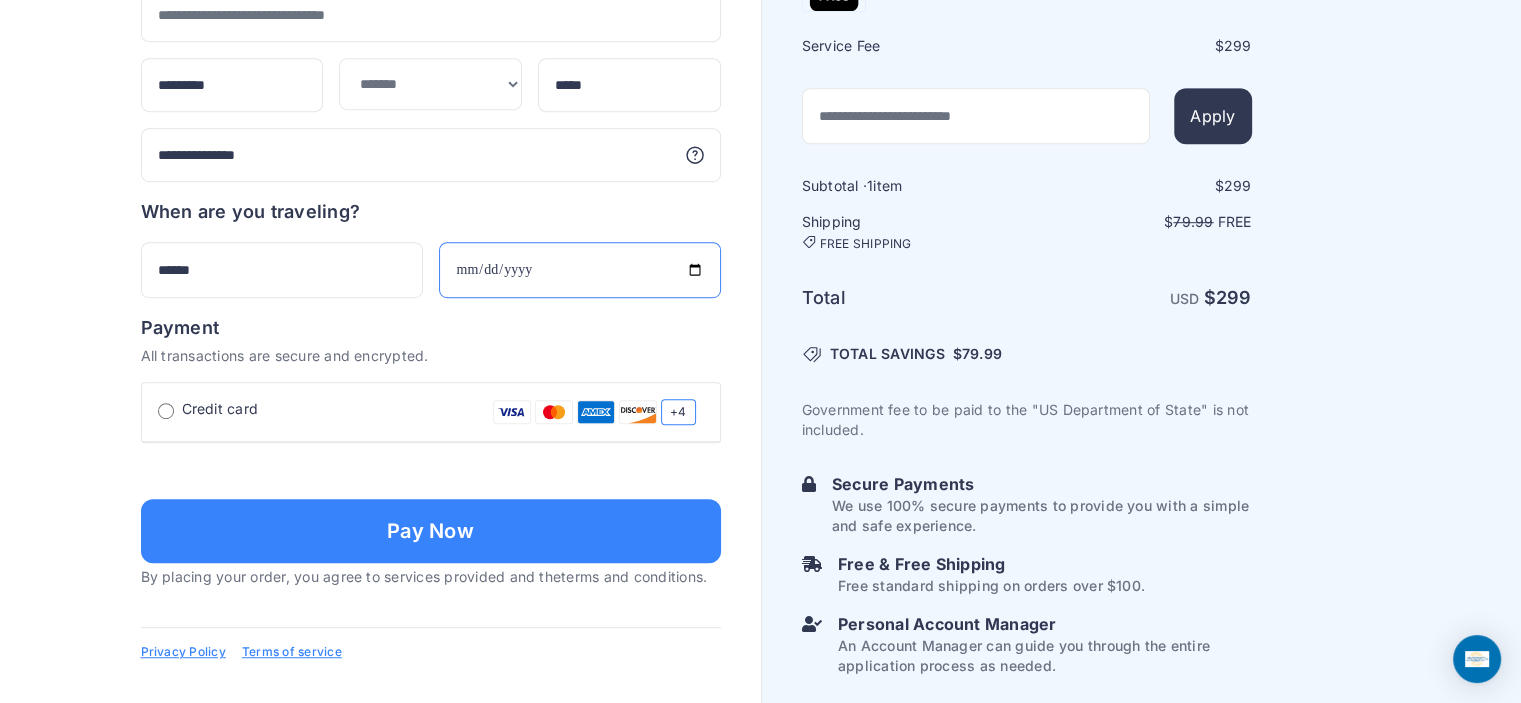 click at bounding box center (580, 270) 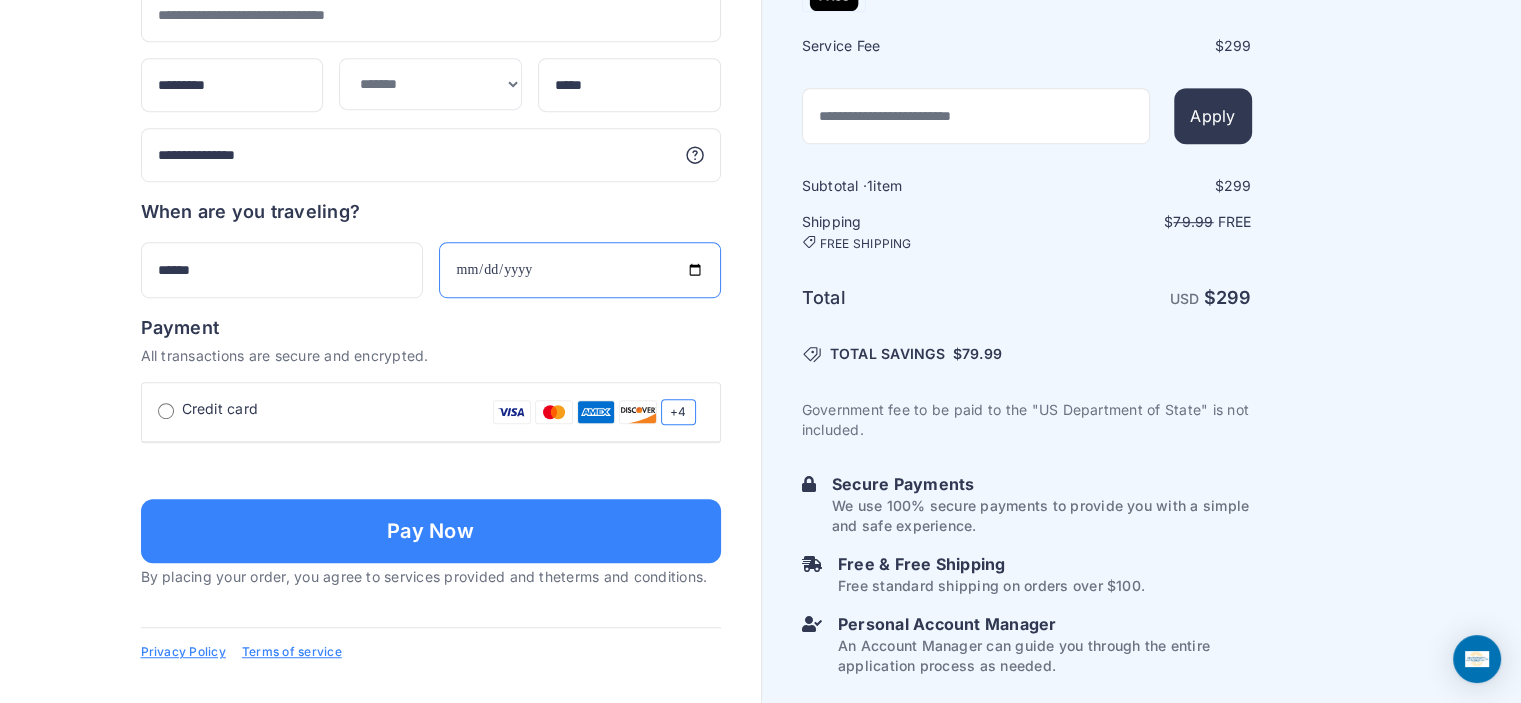 type on "**********" 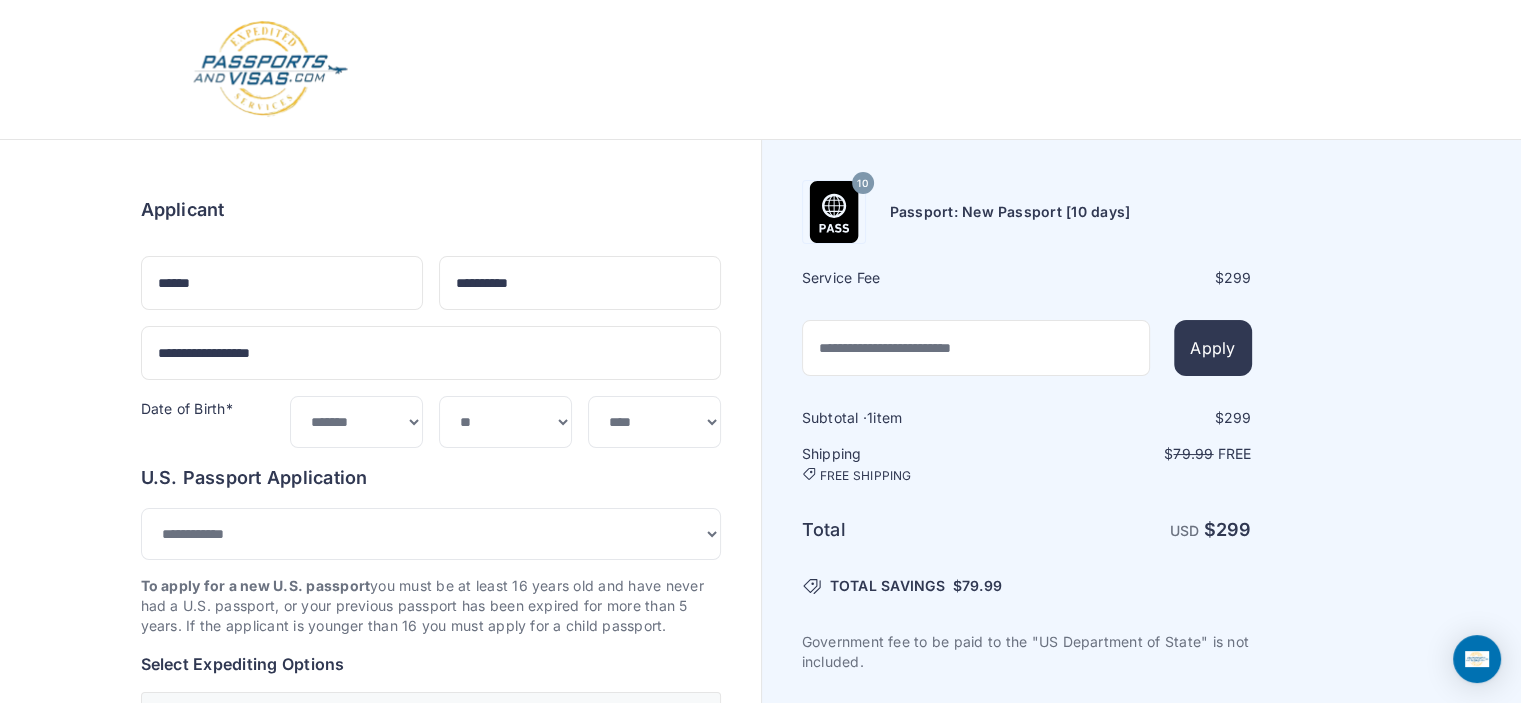 scroll, scrollTop: 0, scrollLeft: 0, axis: both 